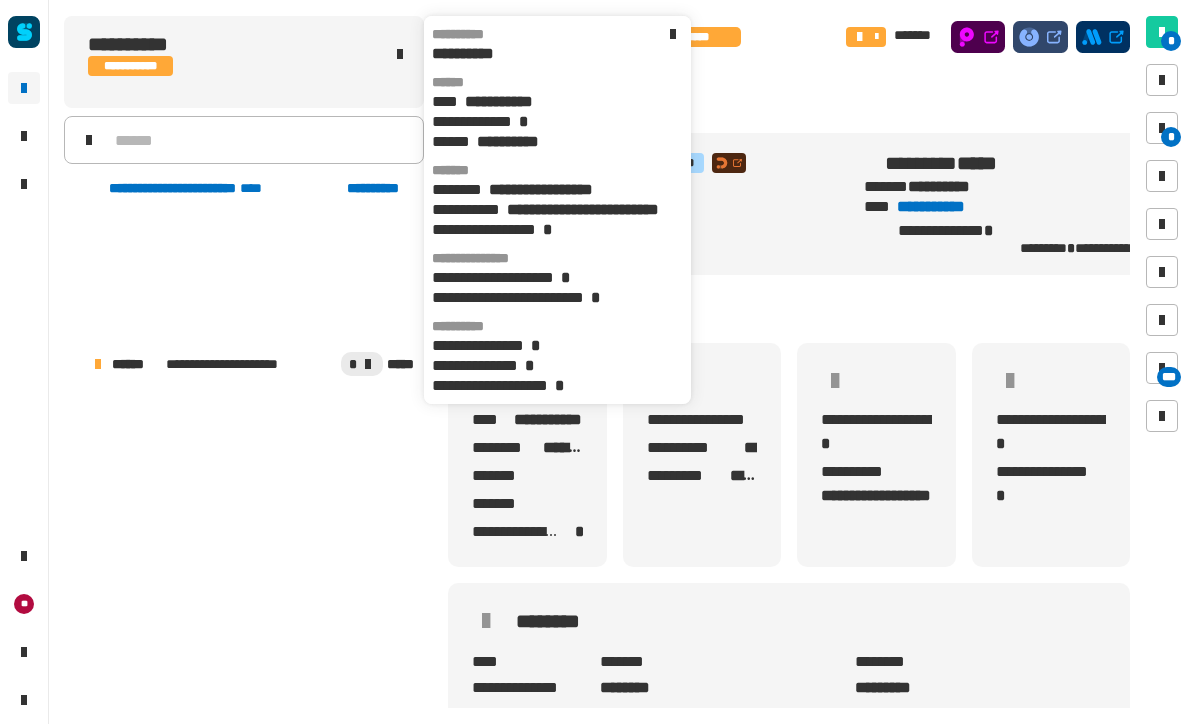 scroll, scrollTop: 0, scrollLeft: 0, axis: both 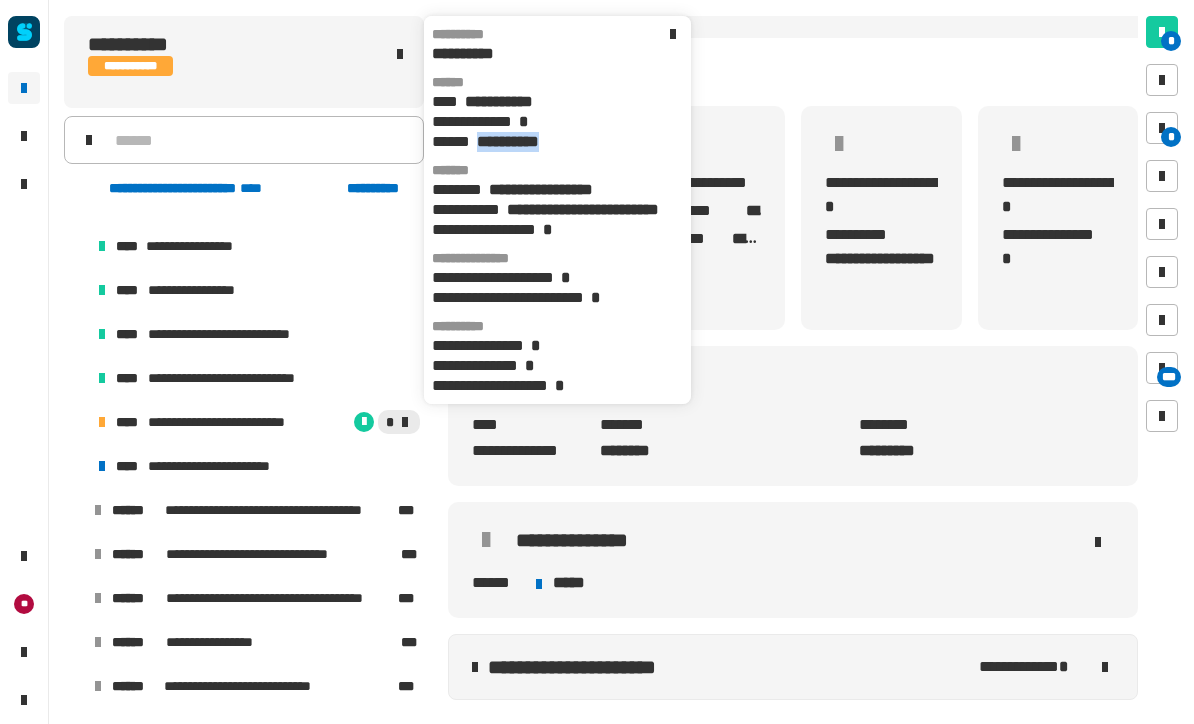 click 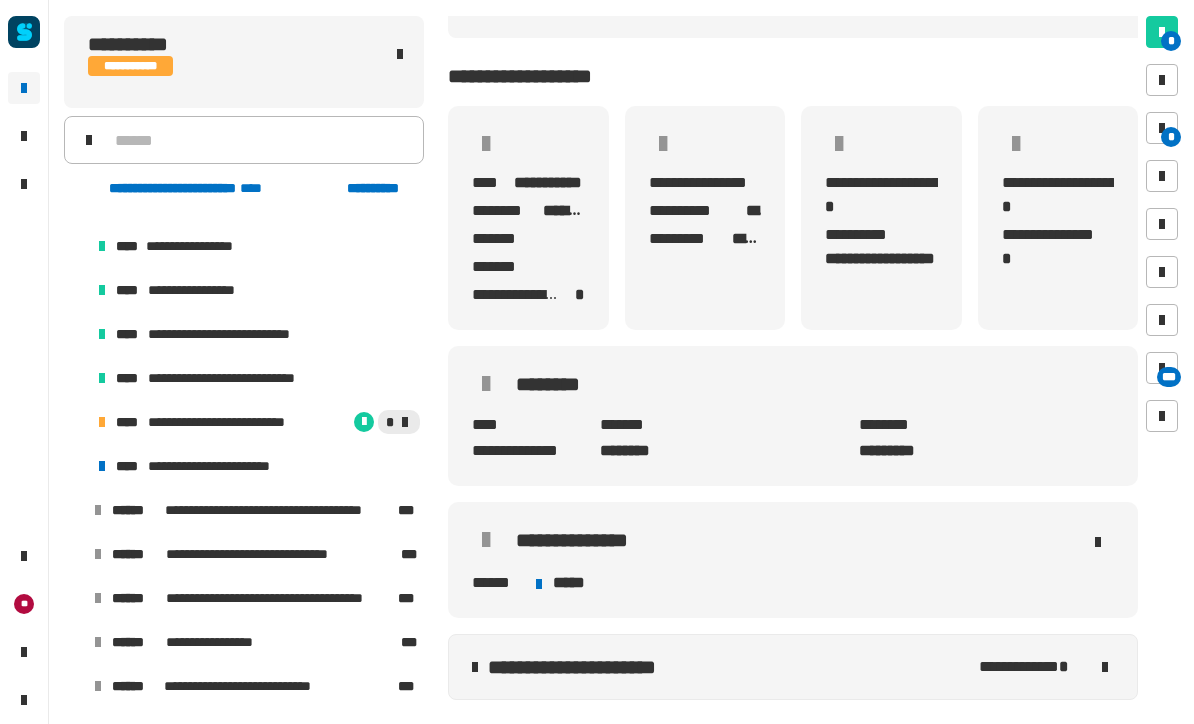 click 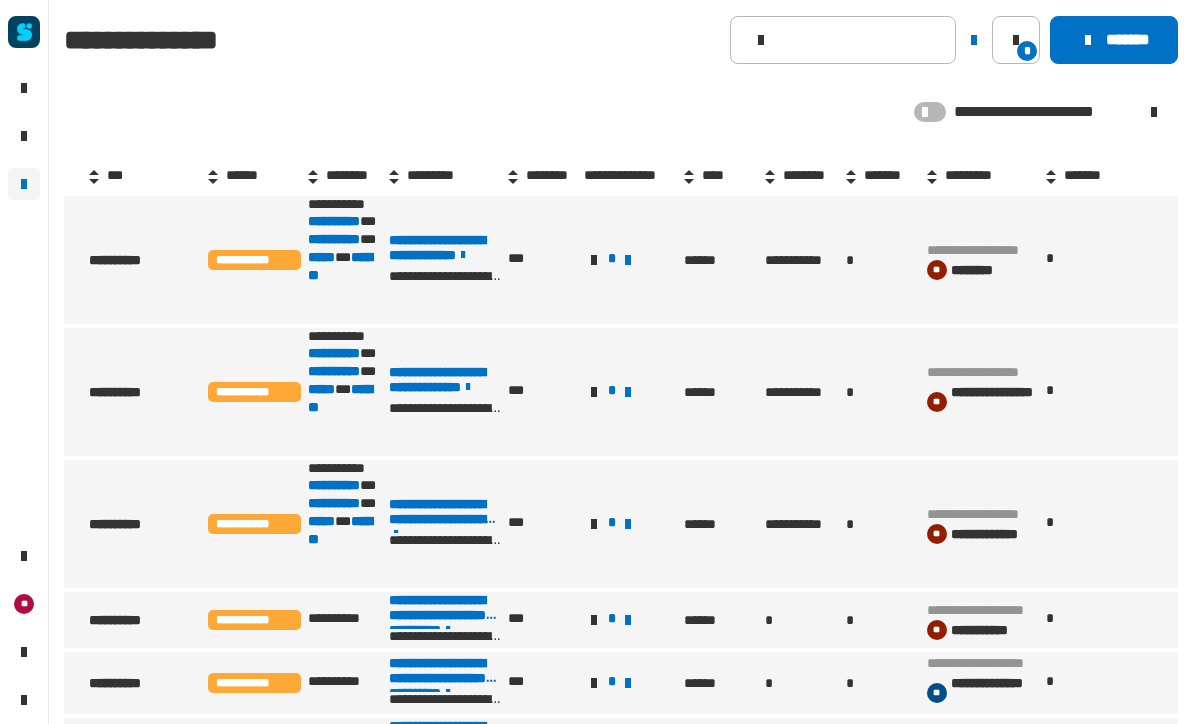 click 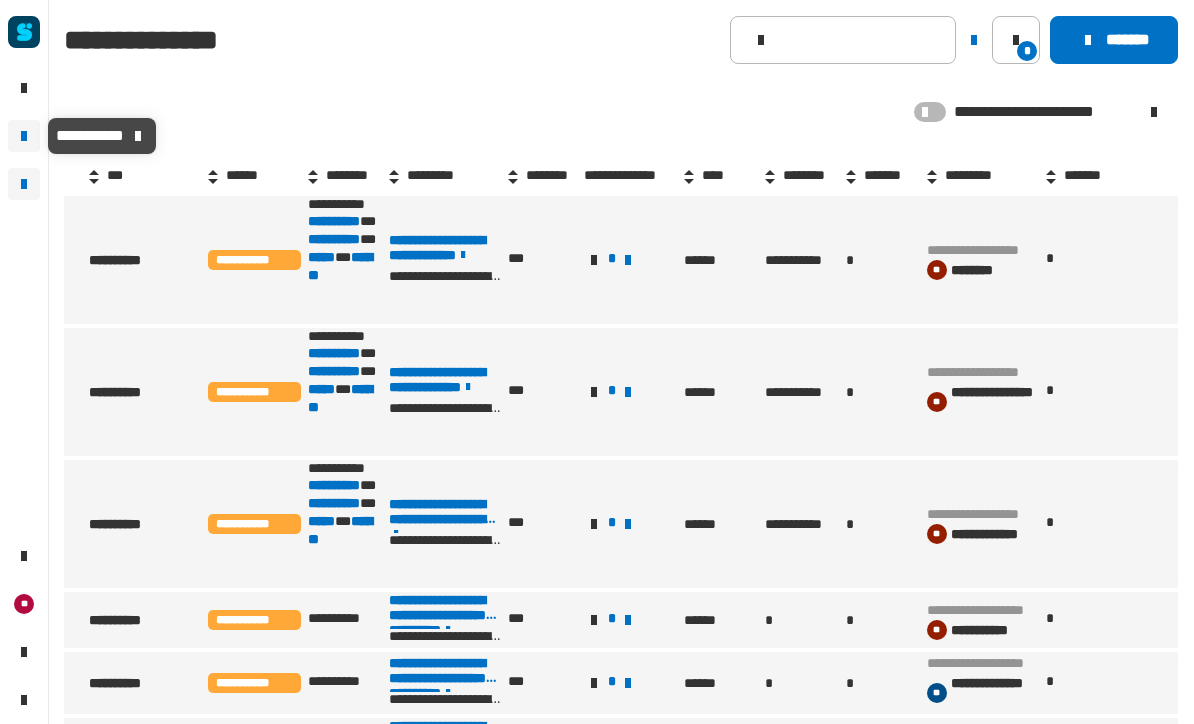 click 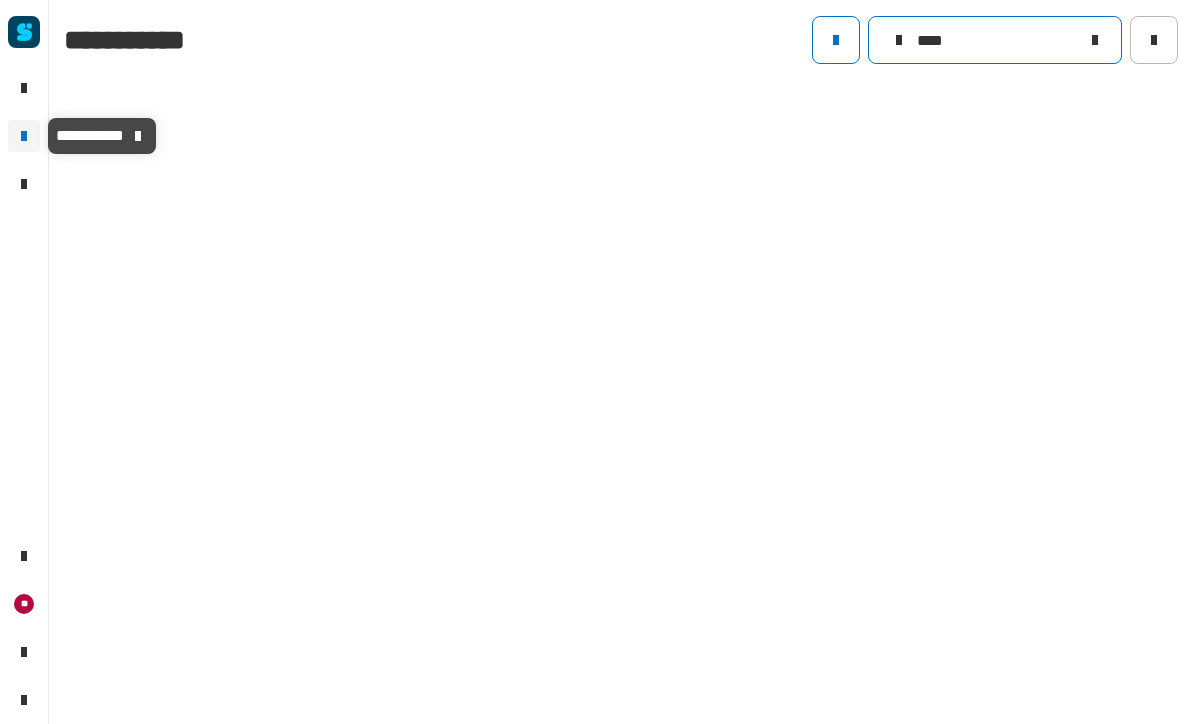 click on "****" 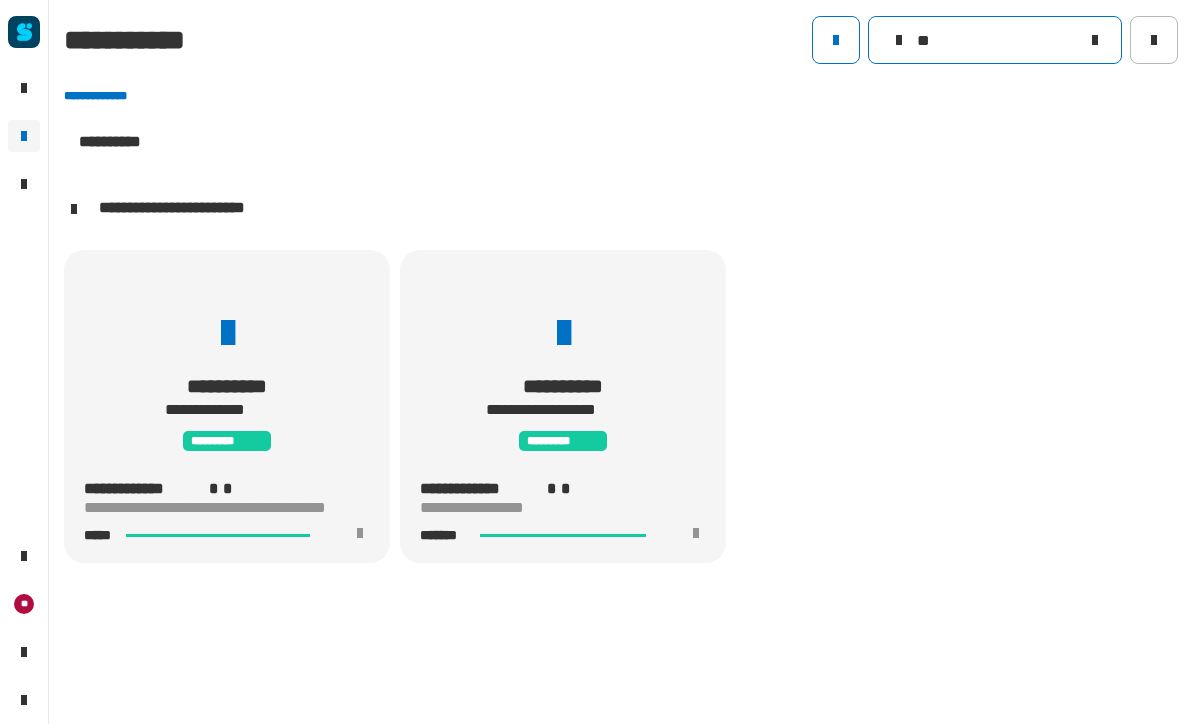 type on "*" 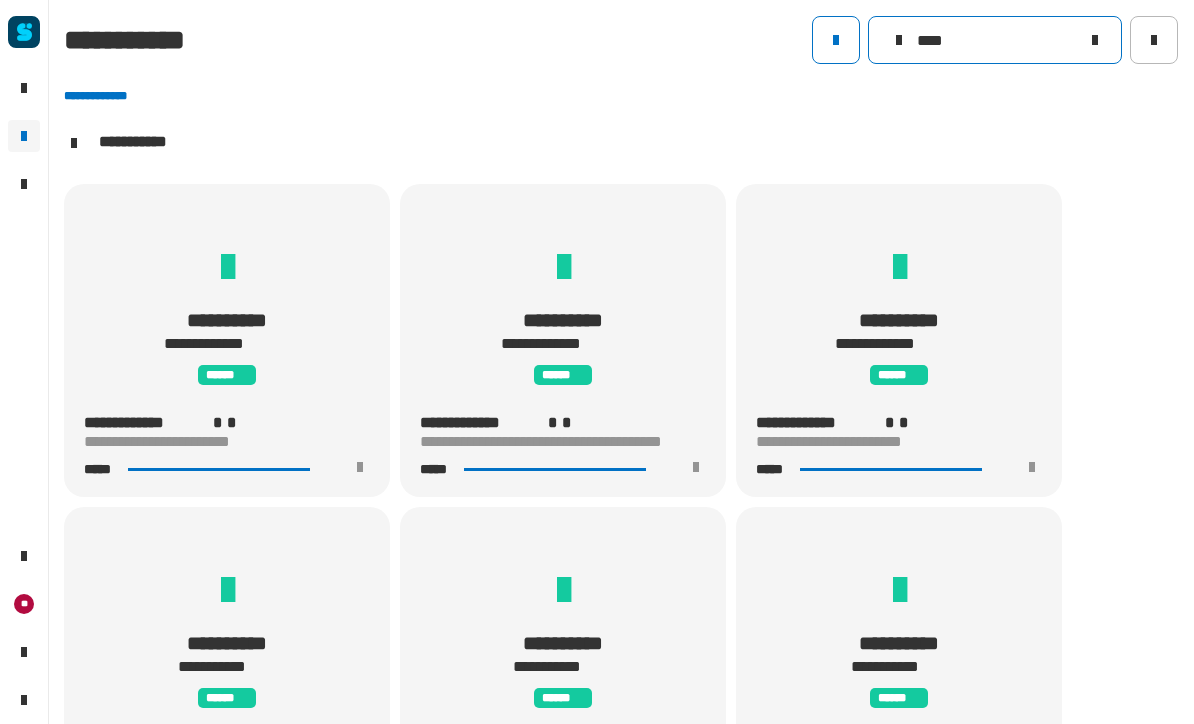 scroll, scrollTop: 1, scrollLeft: 0, axis: vertical 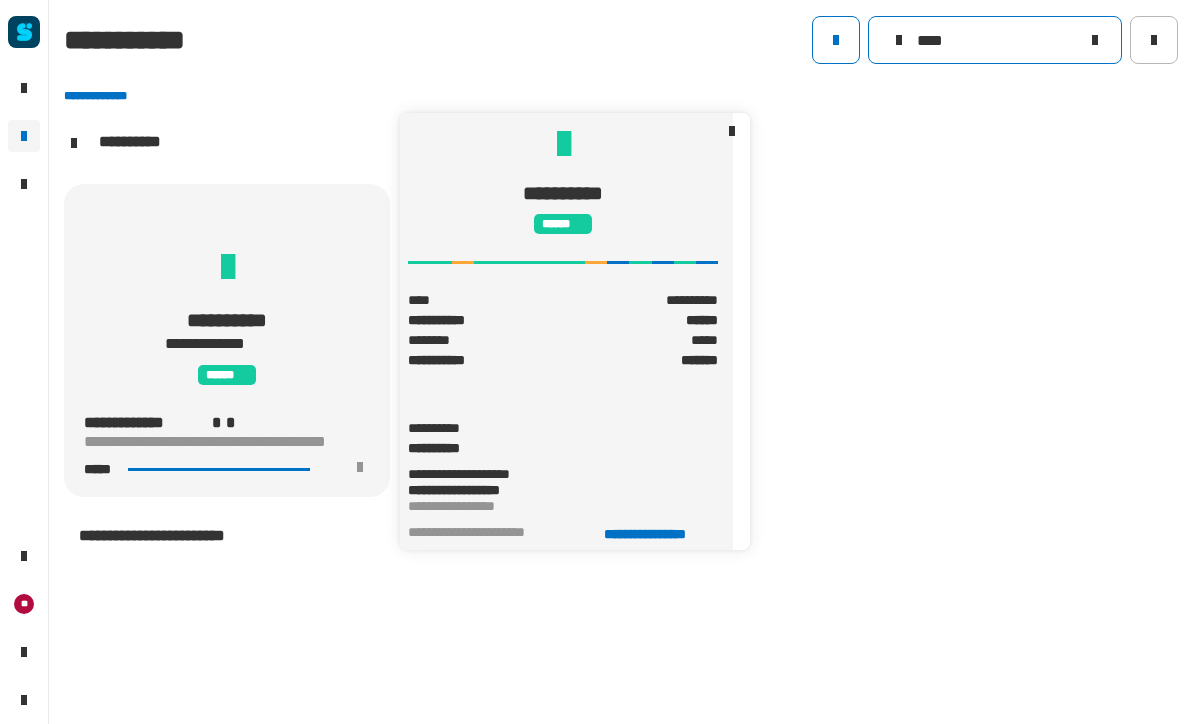 type on "****" 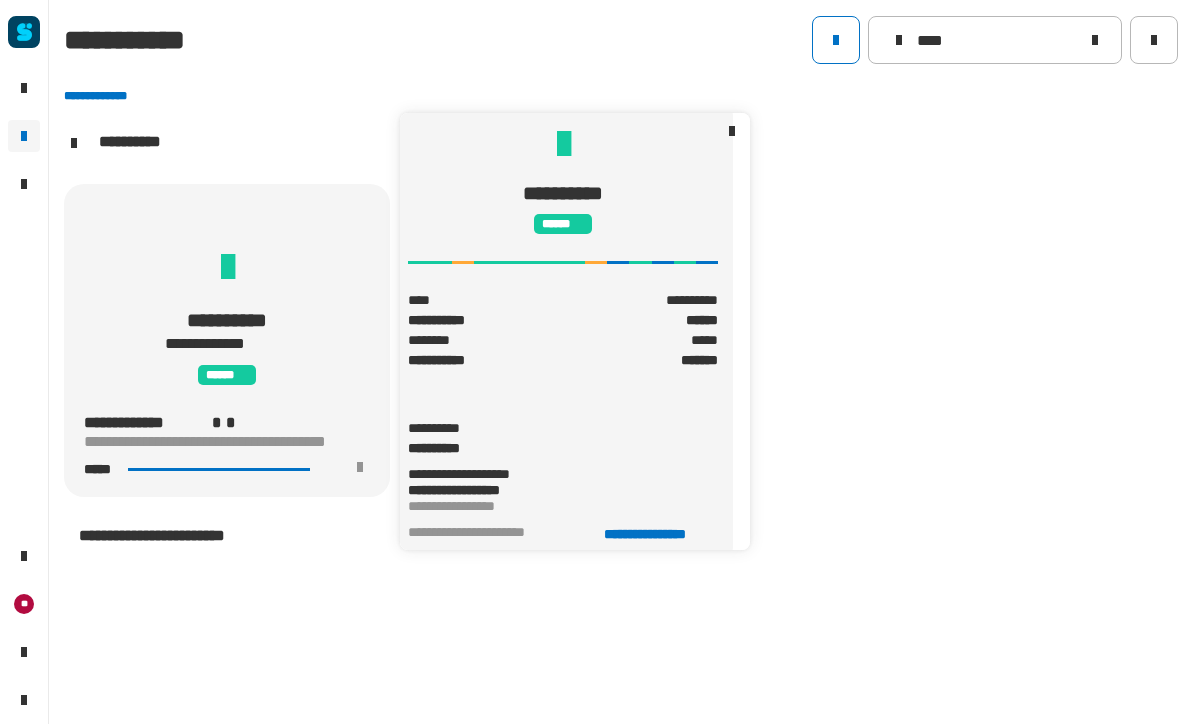 click on "**********" 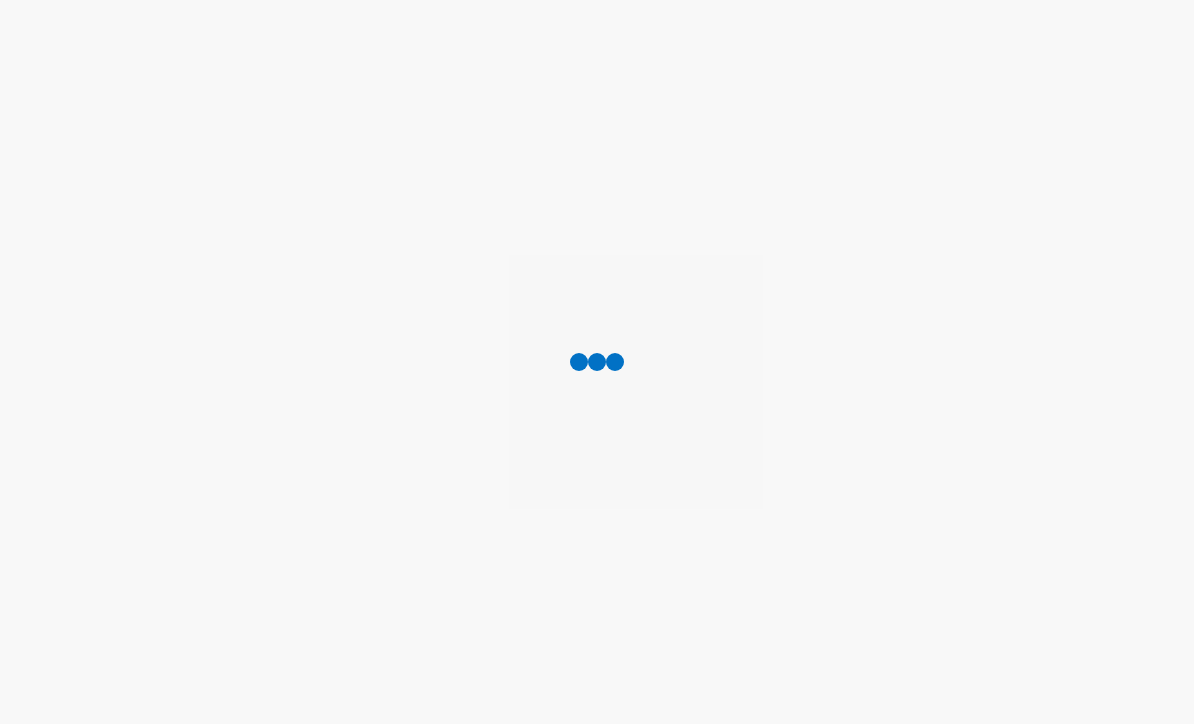 scroll, scrollTop: 0, scrollLeft: 0, axis: both 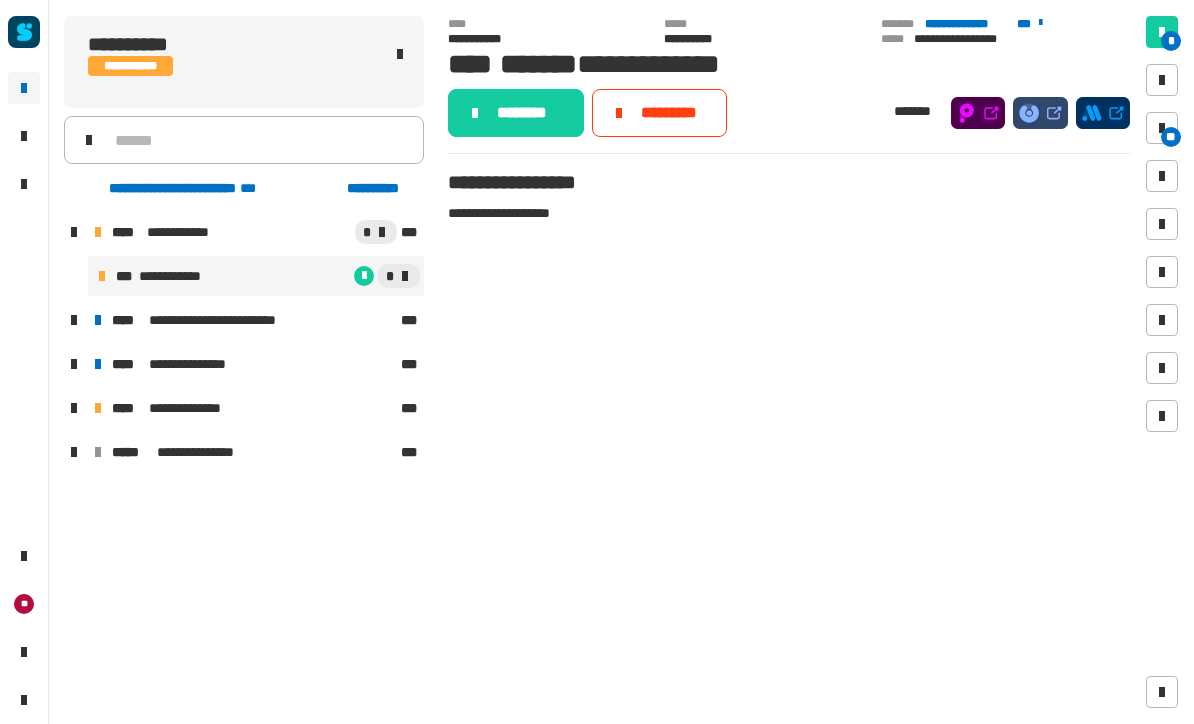 click on "*" at bounding box center (316, 276) 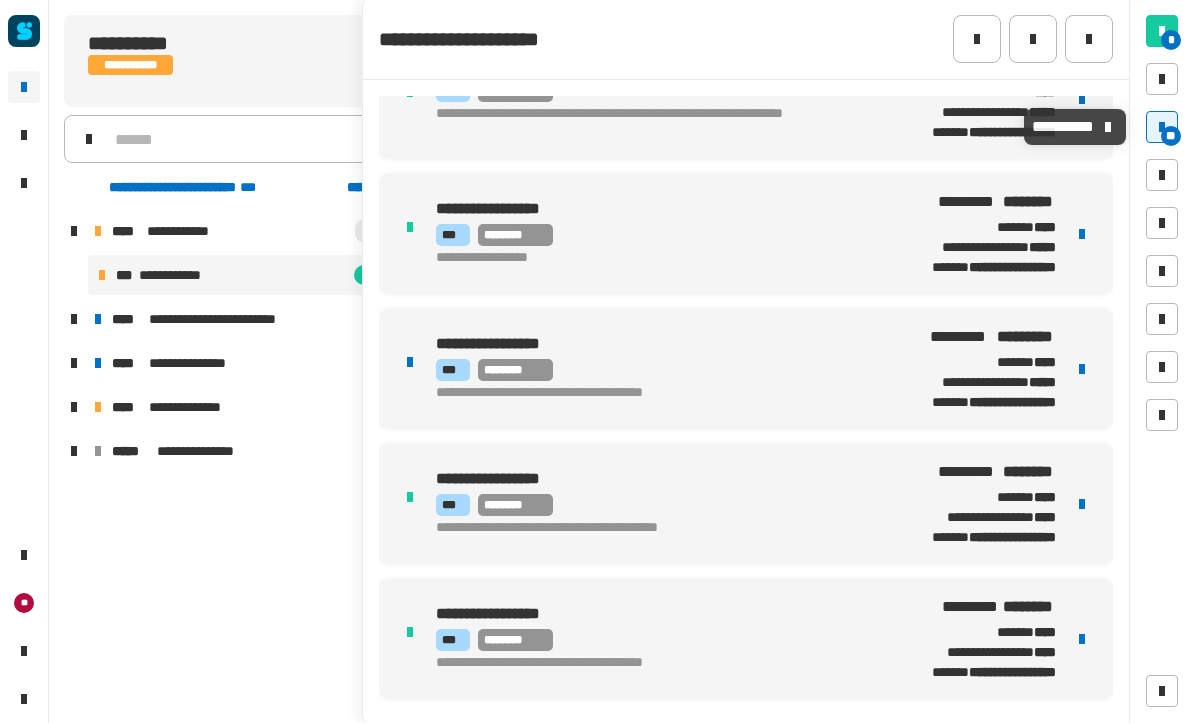 scroll, scrollTop: 77, scrollLeft: 0, axis: vertical 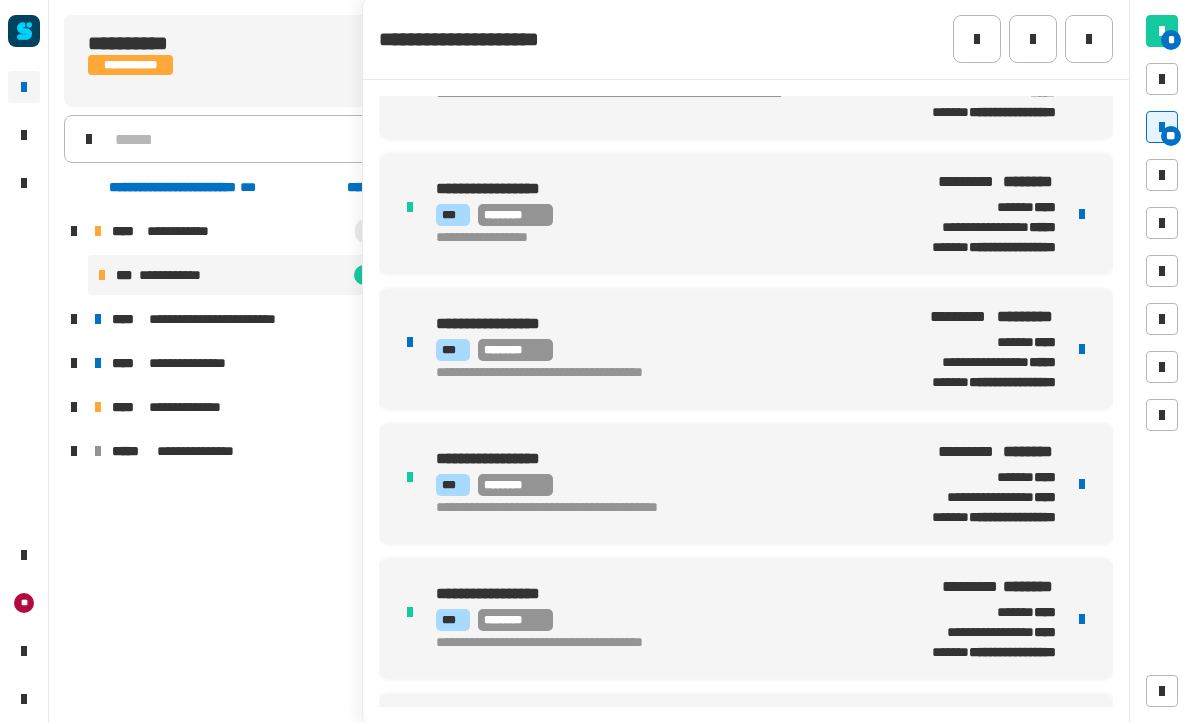 click on "**********" at bounding box center (656, 375) 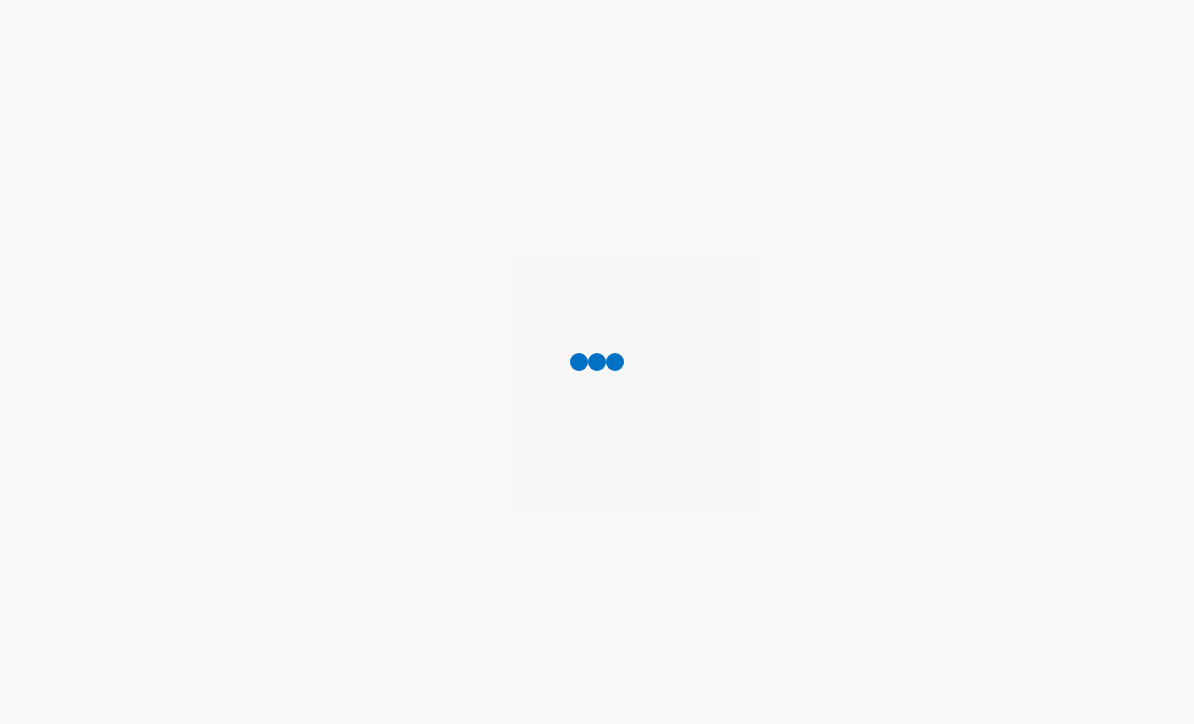 scroll, scrollTop: 1, scrollLeft: 0, axis: vertical 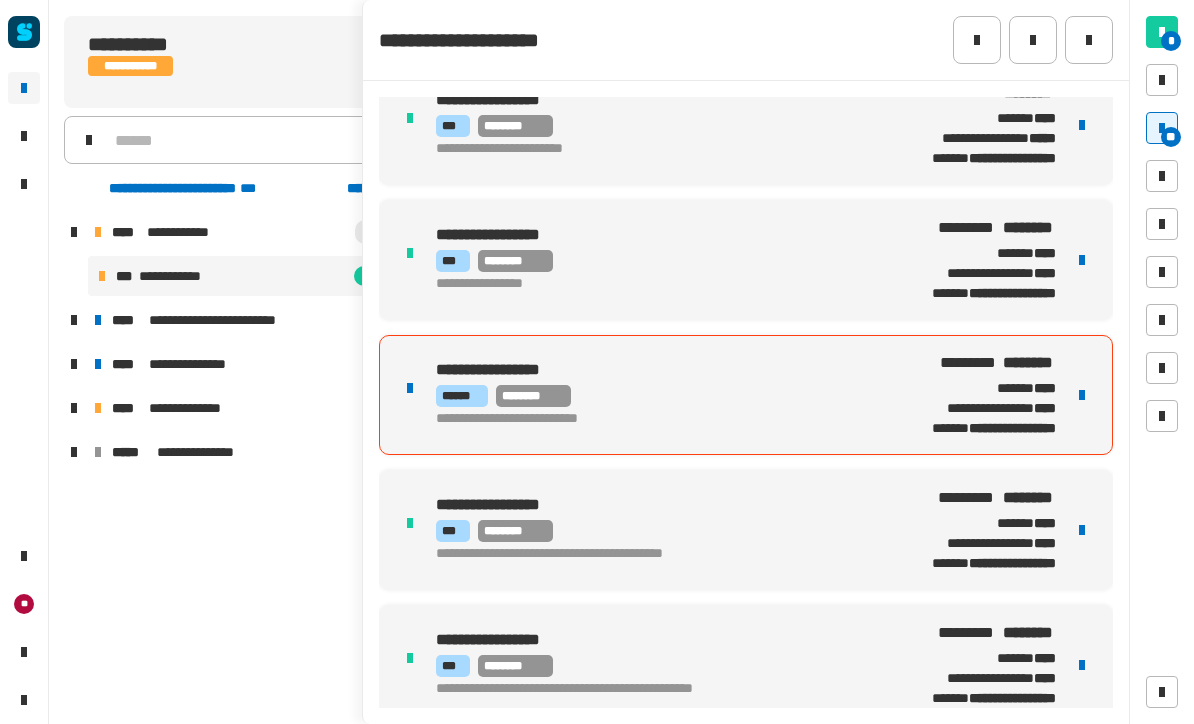 click at bounding box center (1082, 395) 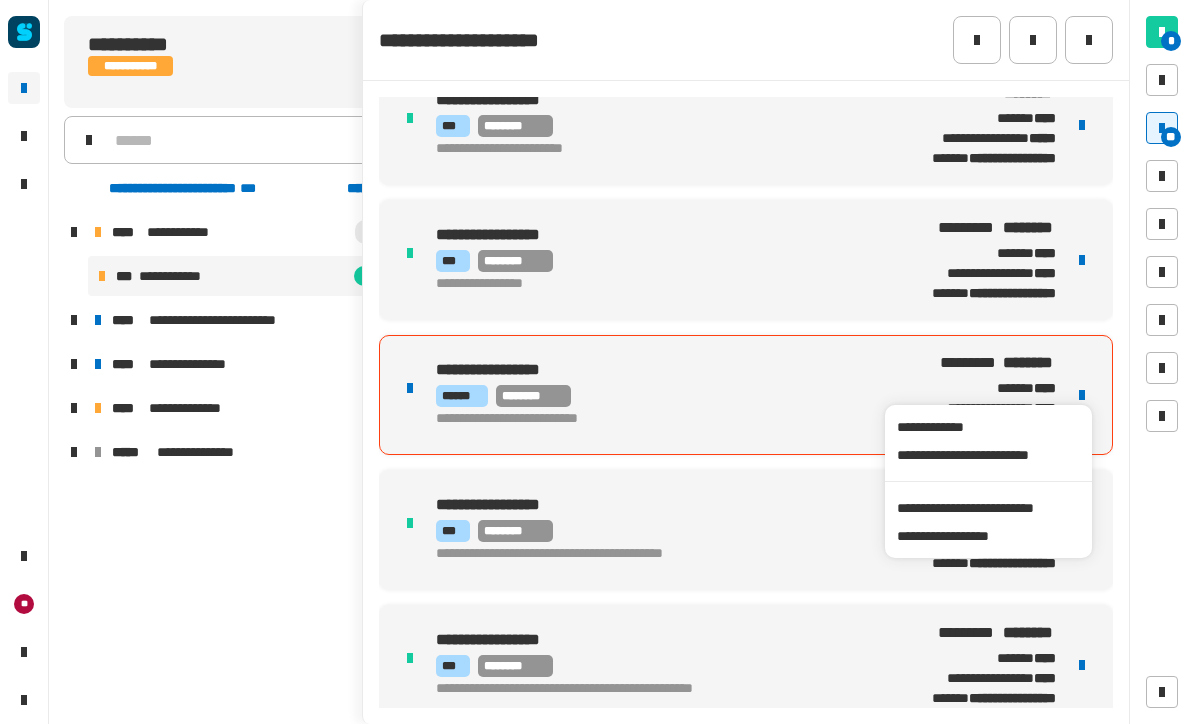 click on "**********" at bounding box center [988, 508] 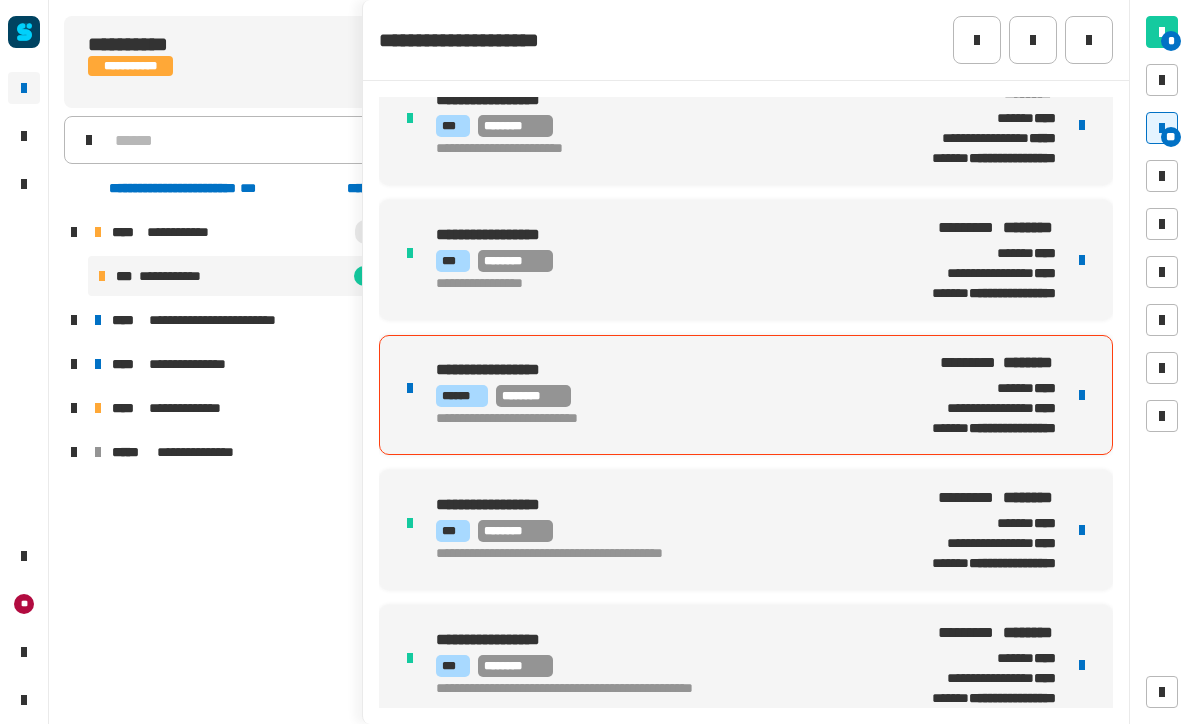click at bounding box center (1082, 395) 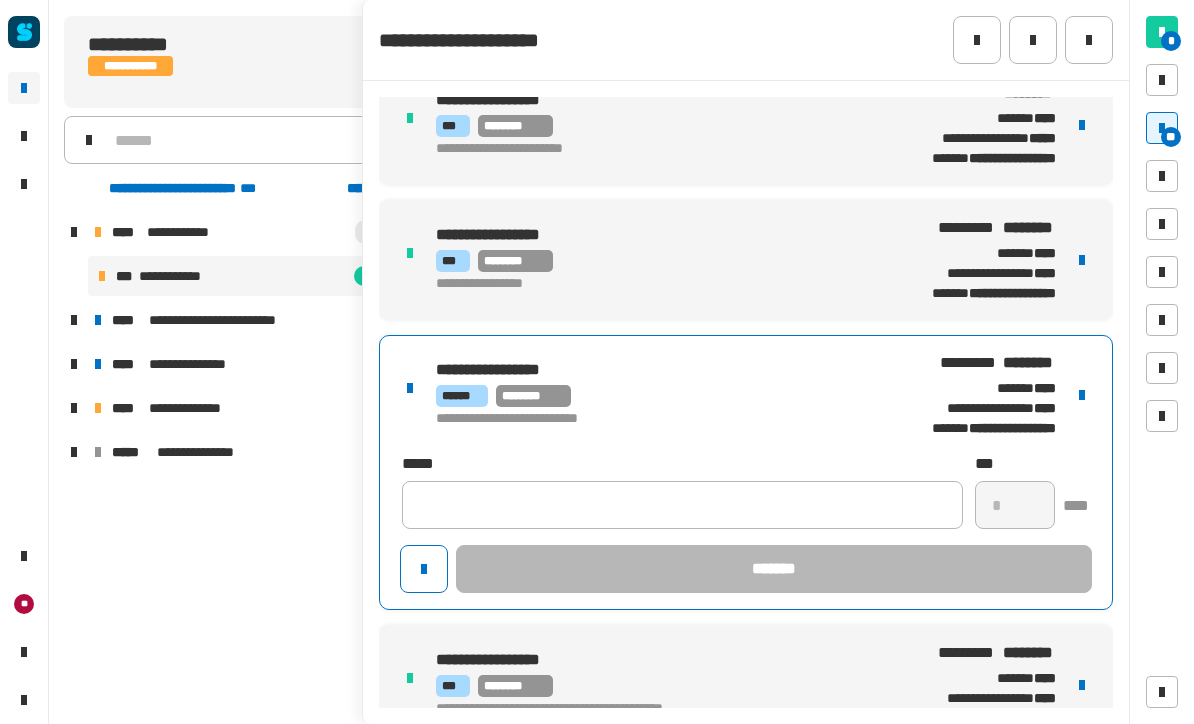 click on "**********" at bounding box center (657, 371) 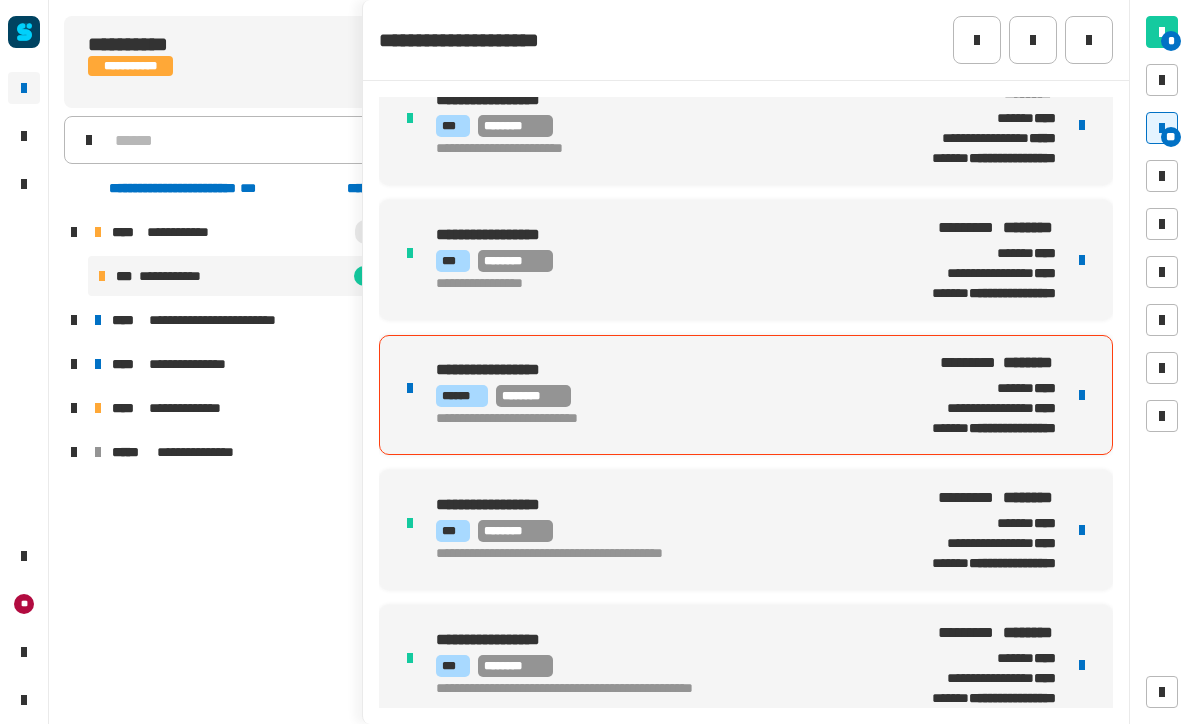 click on "****** ********" at bounding box center (657, 396) 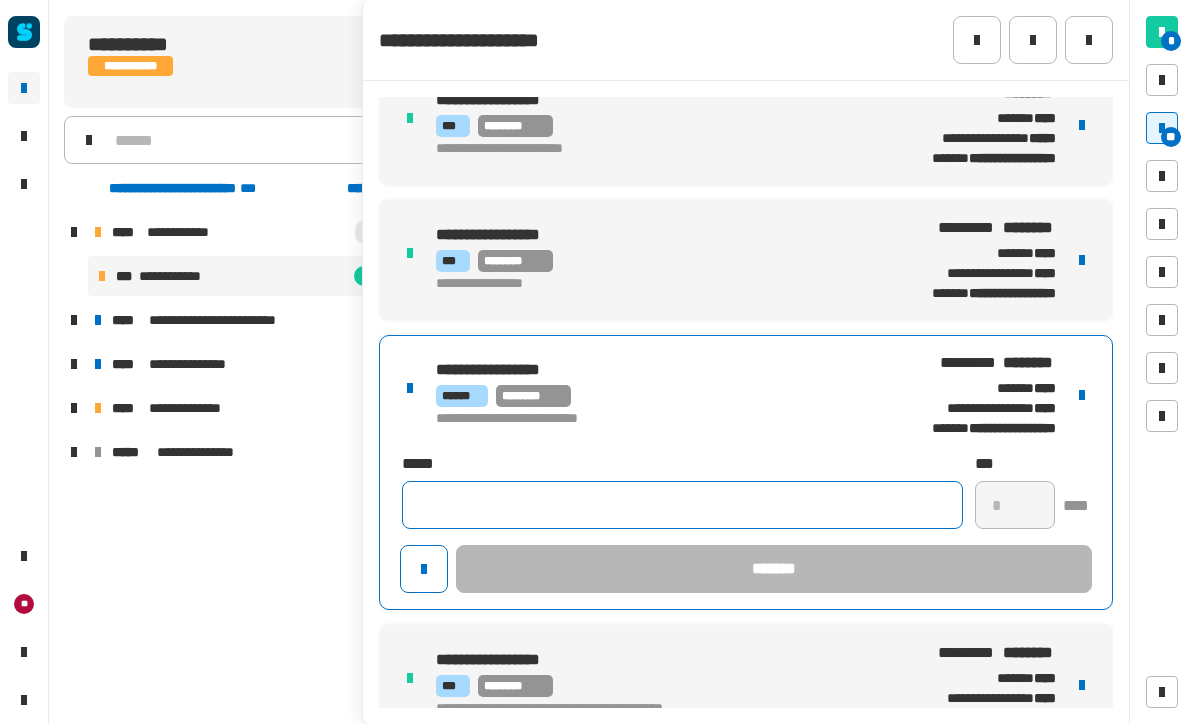 click 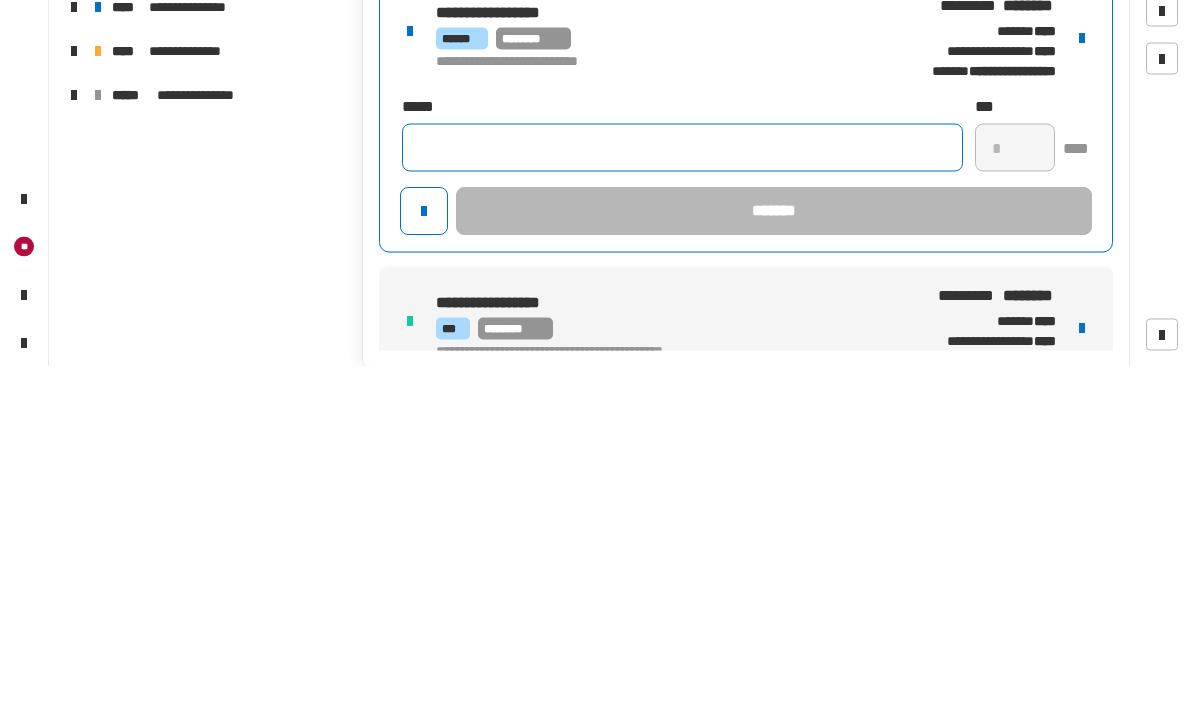click 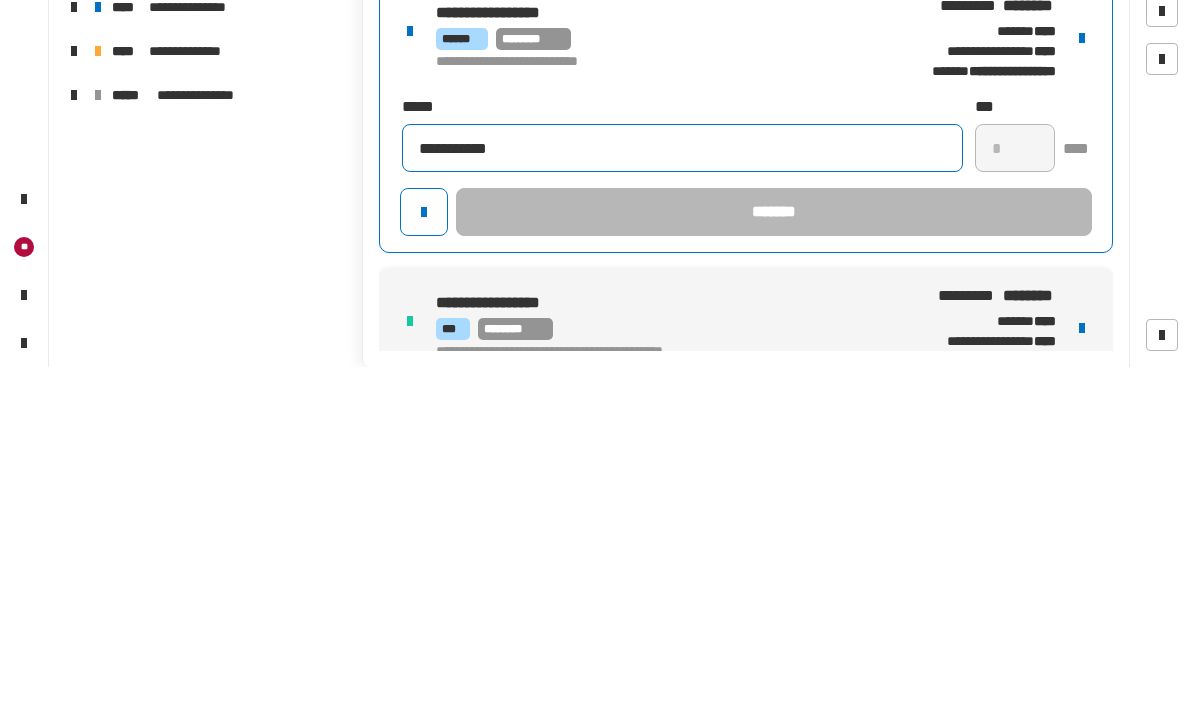 type on "**********" 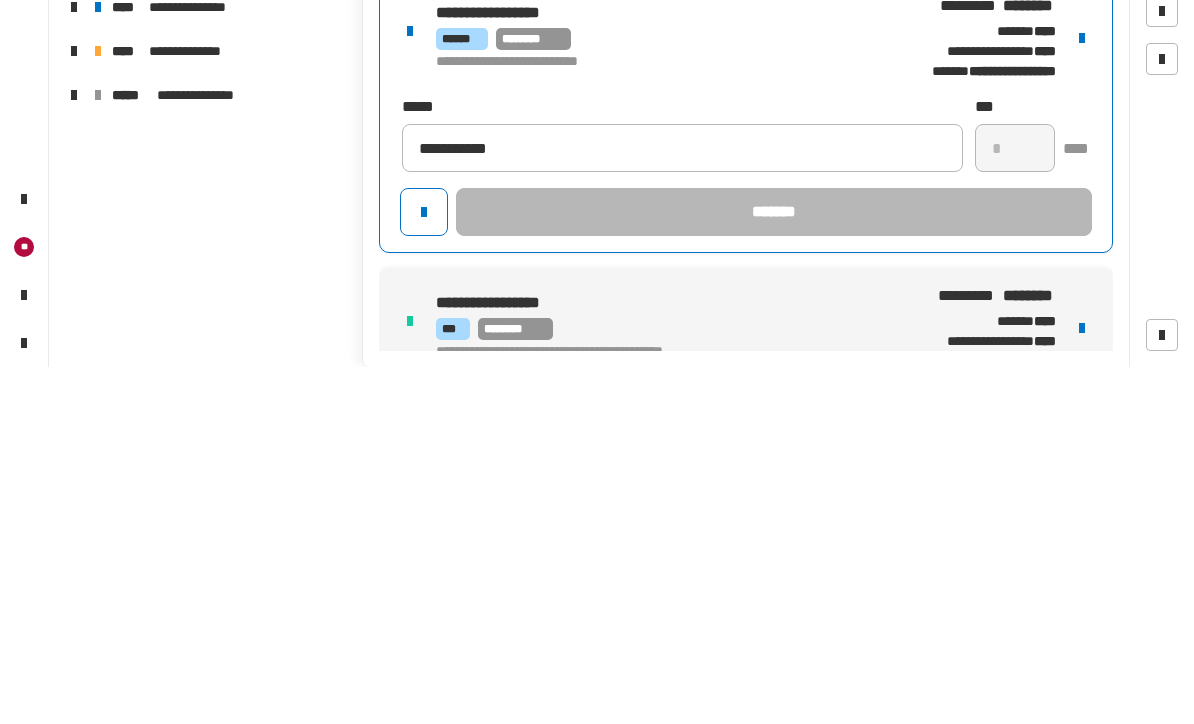 click on "*" 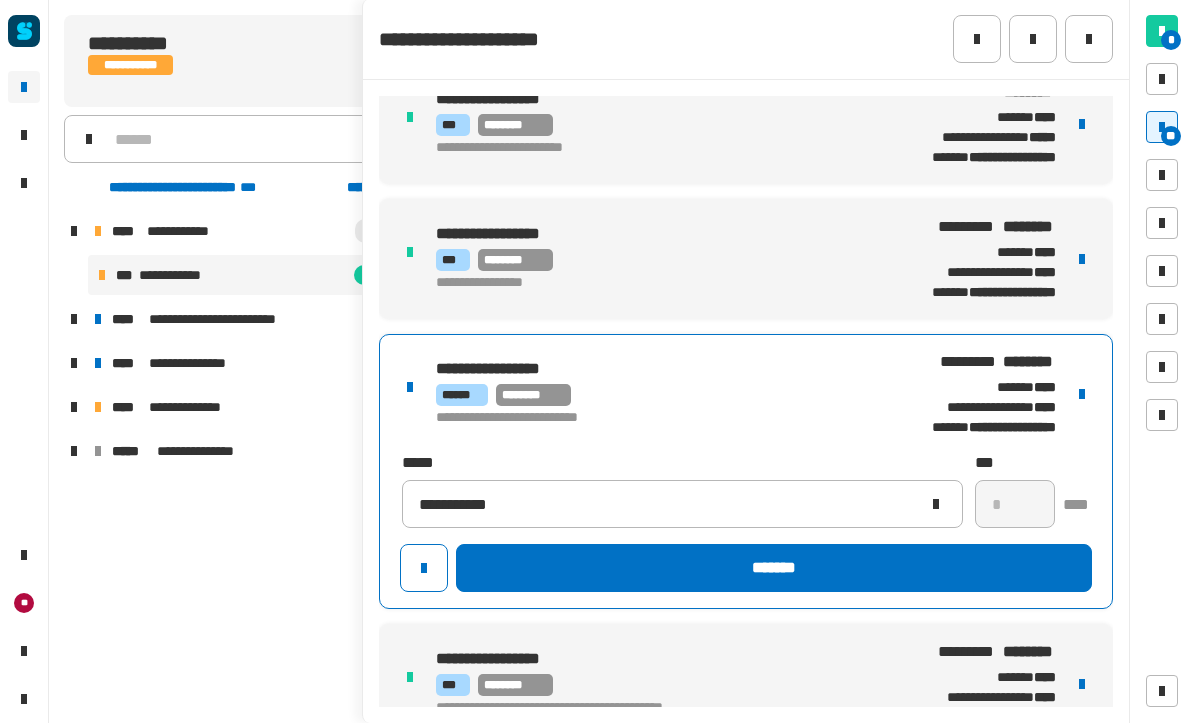 click on "*******" 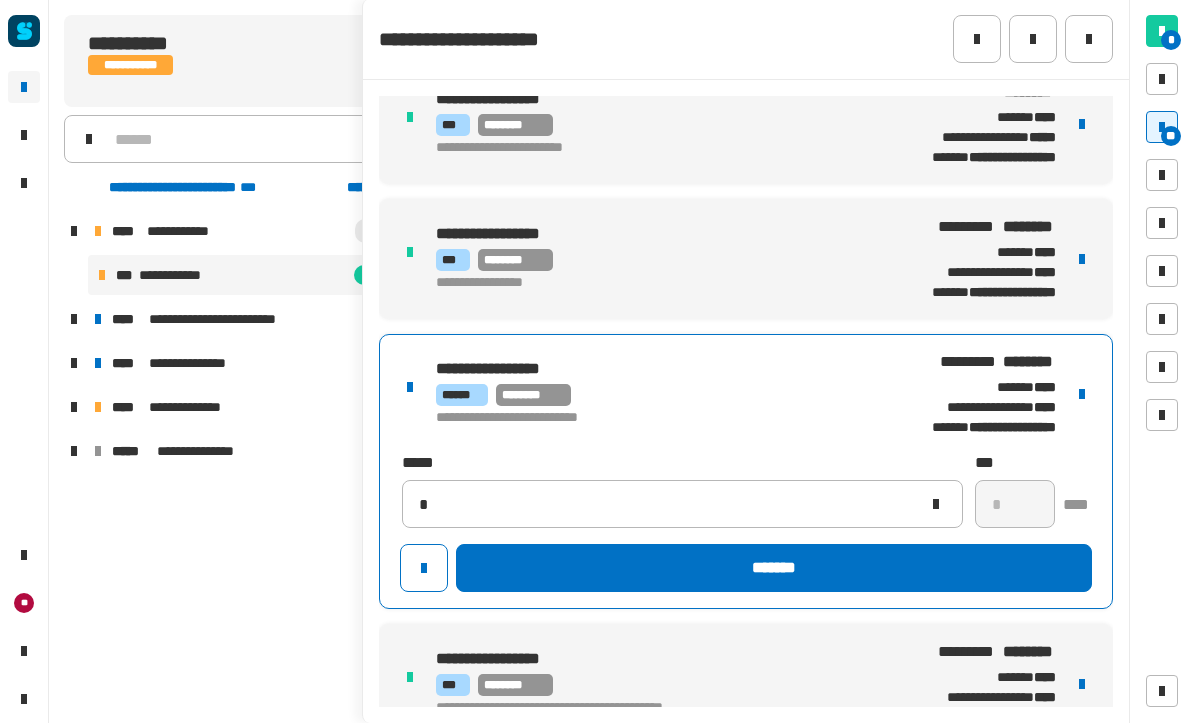 type 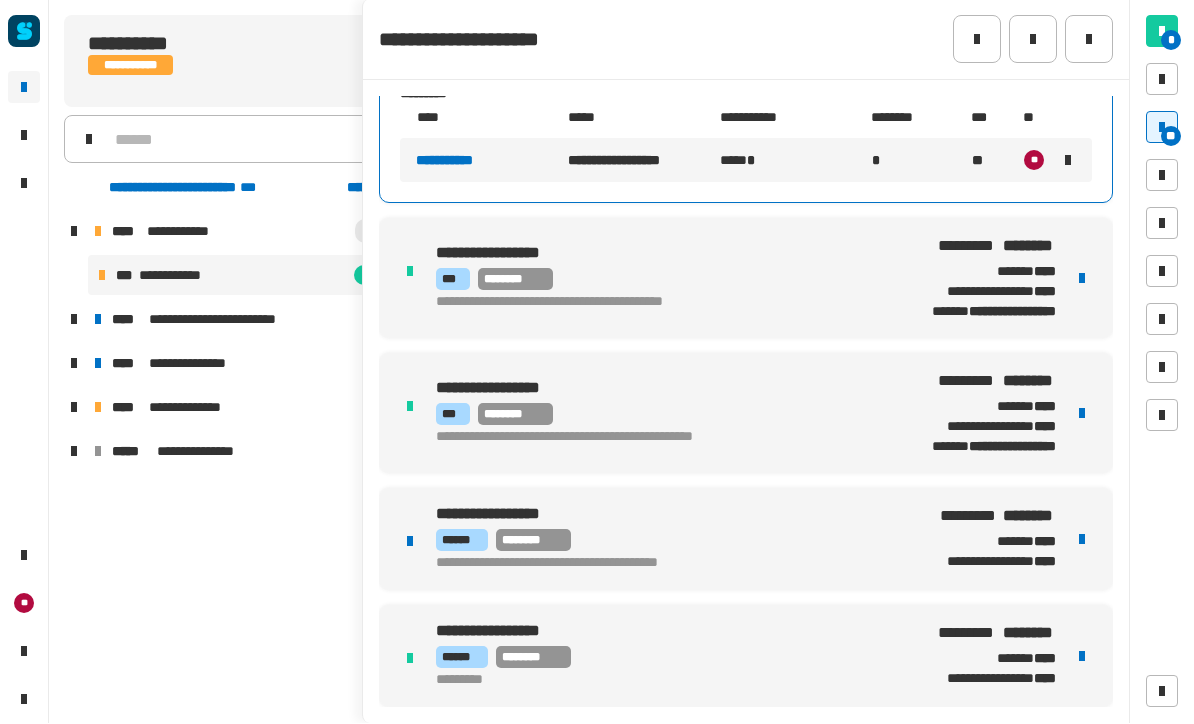 scroll, scrollTop: 1614, scrollLeft: 0, axis: vertical 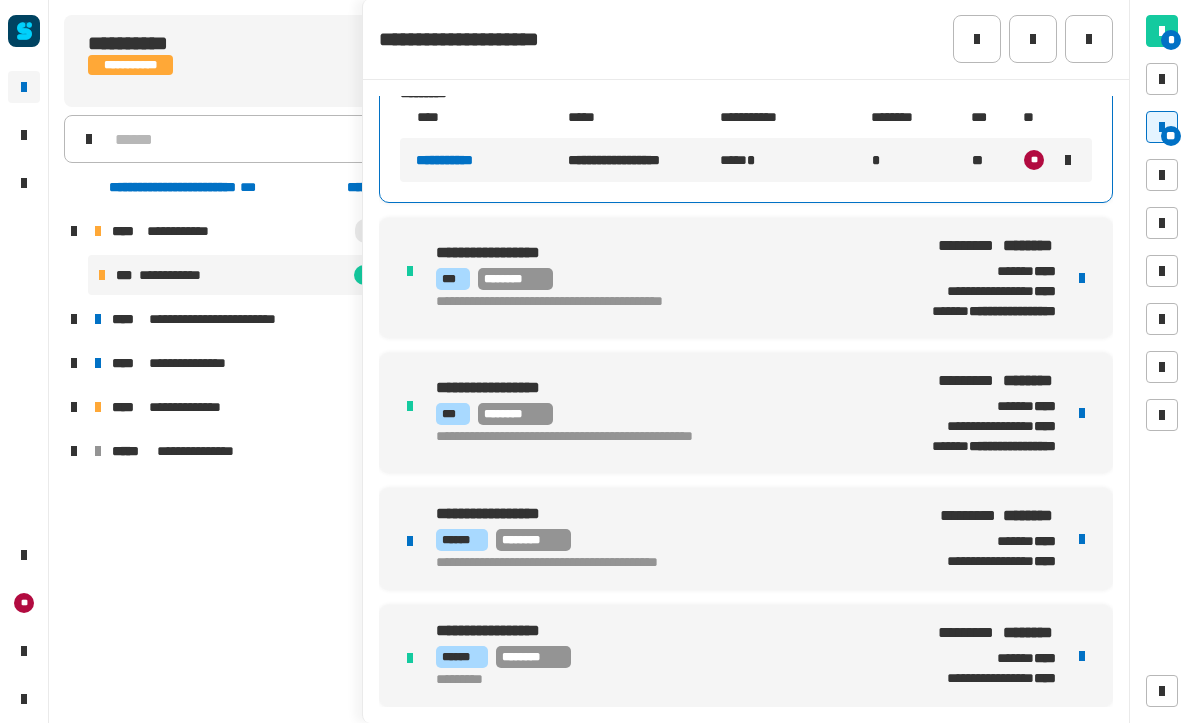 click on "**********" at bounding box center (746, 540) 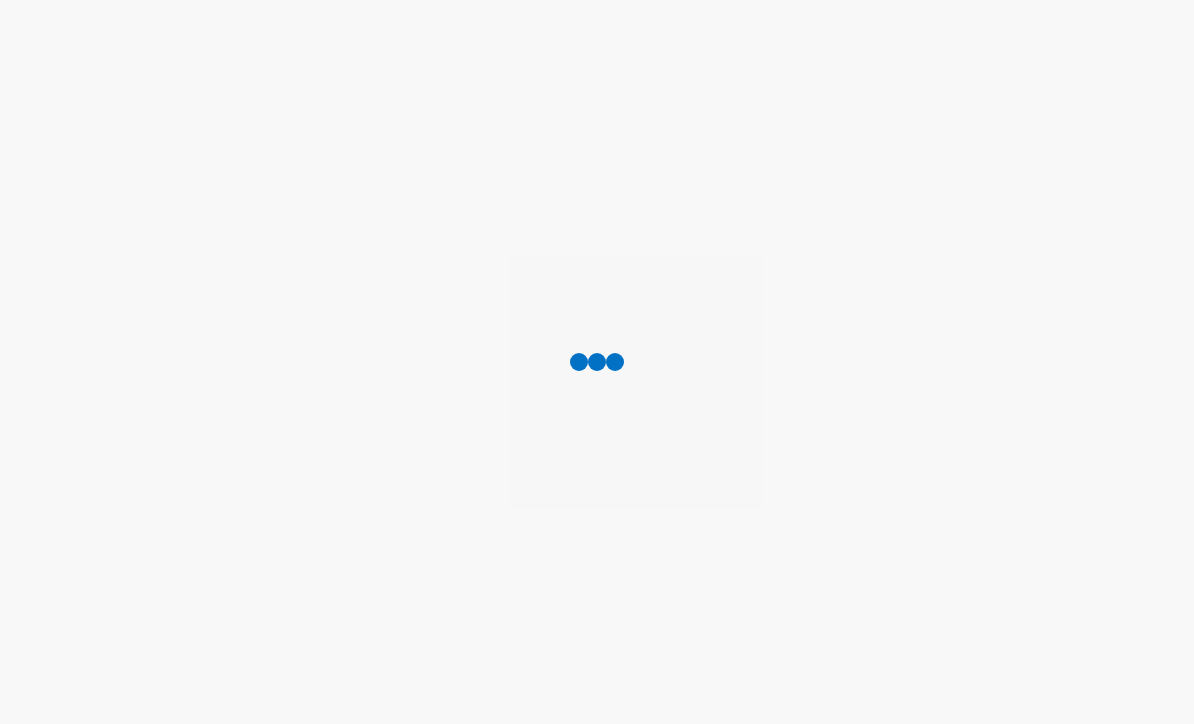 scroll, scrollTop: 0, scrollLeft: 0, axis: both 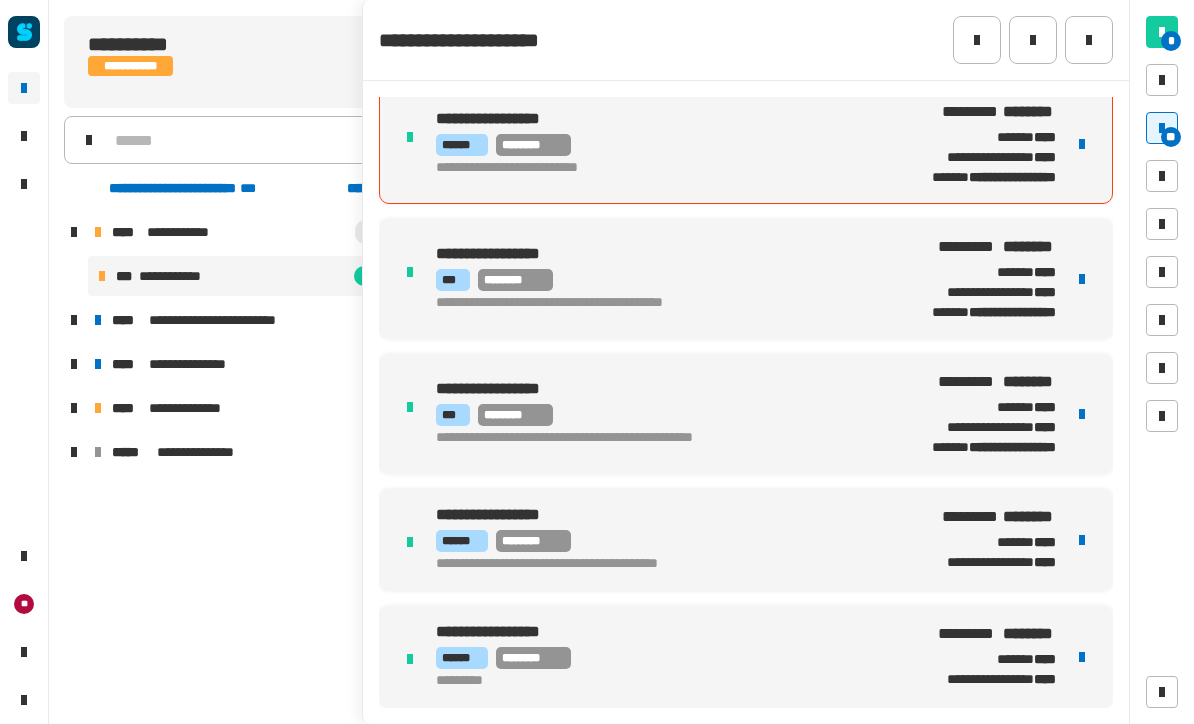 click at bounding box center (1162, 128) 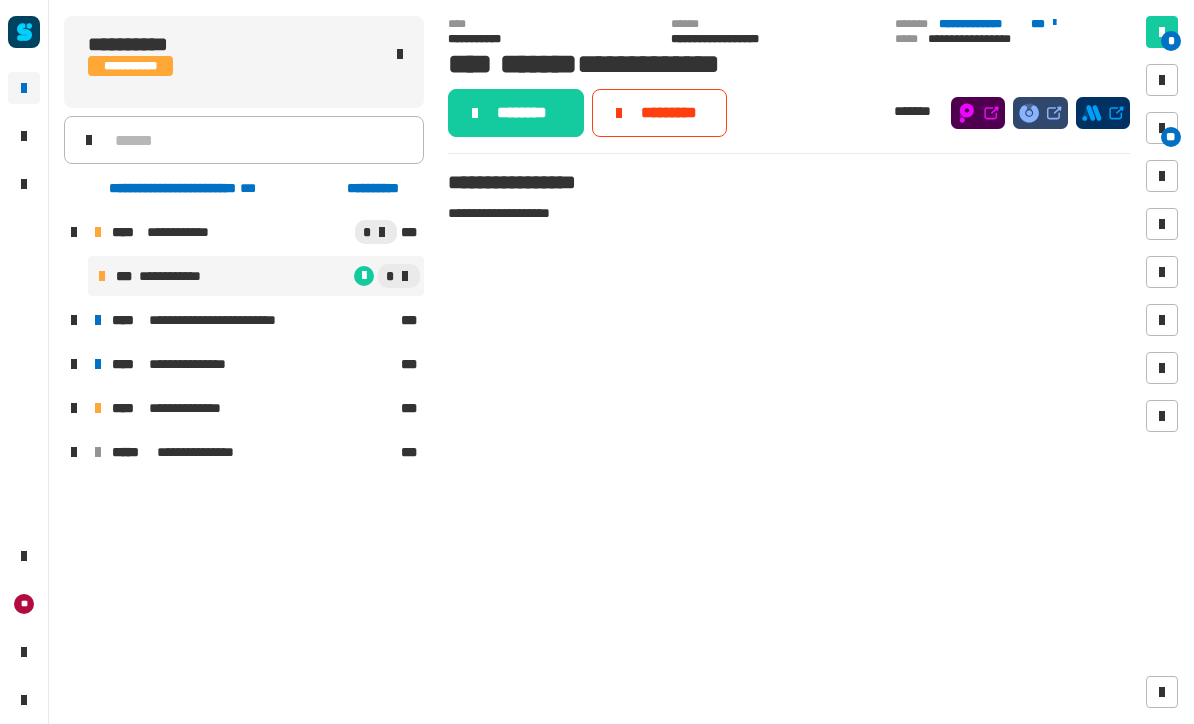 click on "*******" 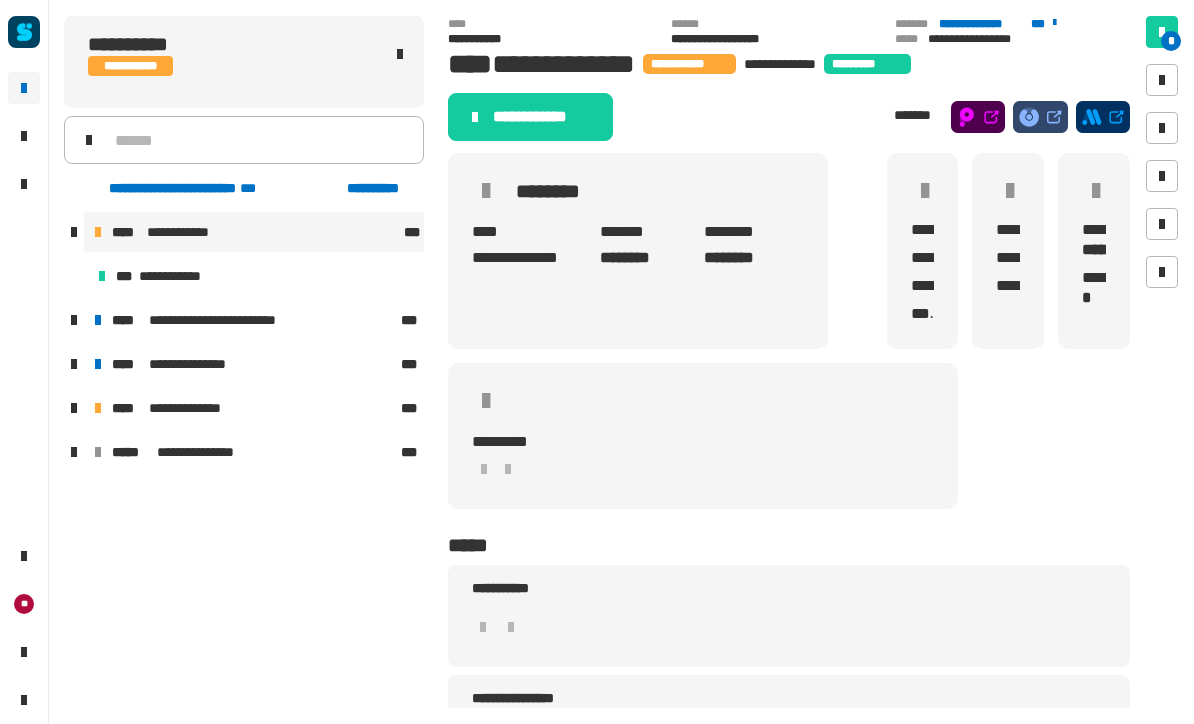 click on "**********" 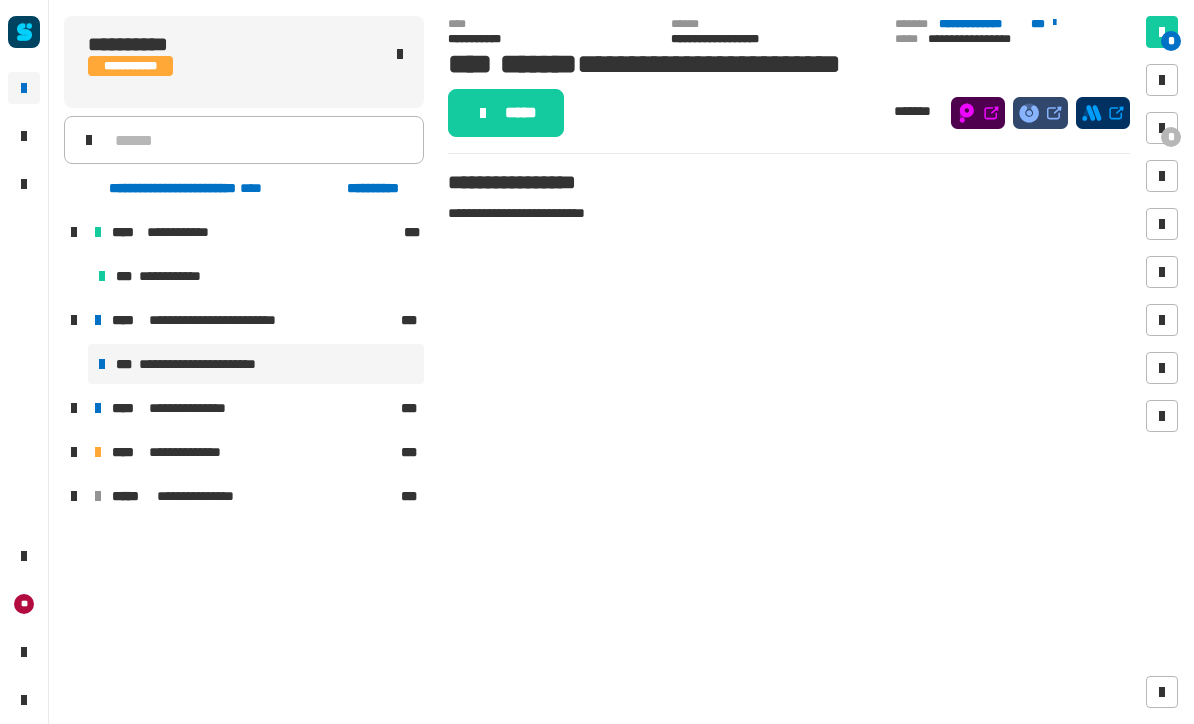 click on "*****" 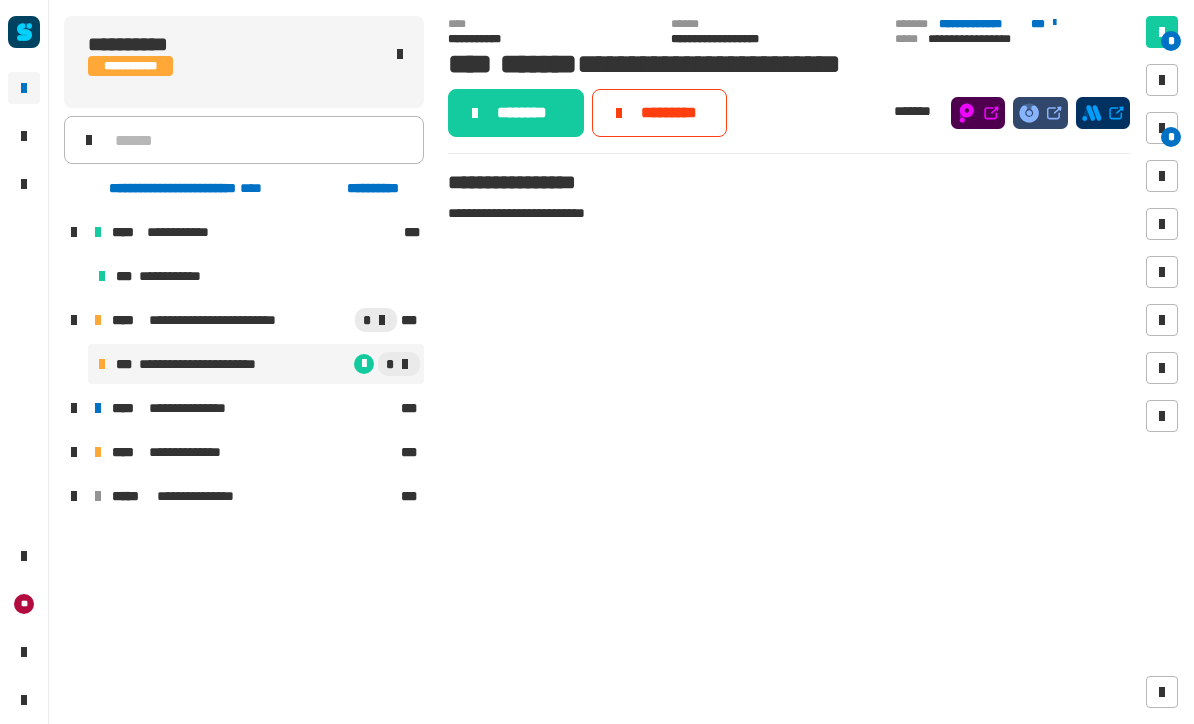 click on "**********" 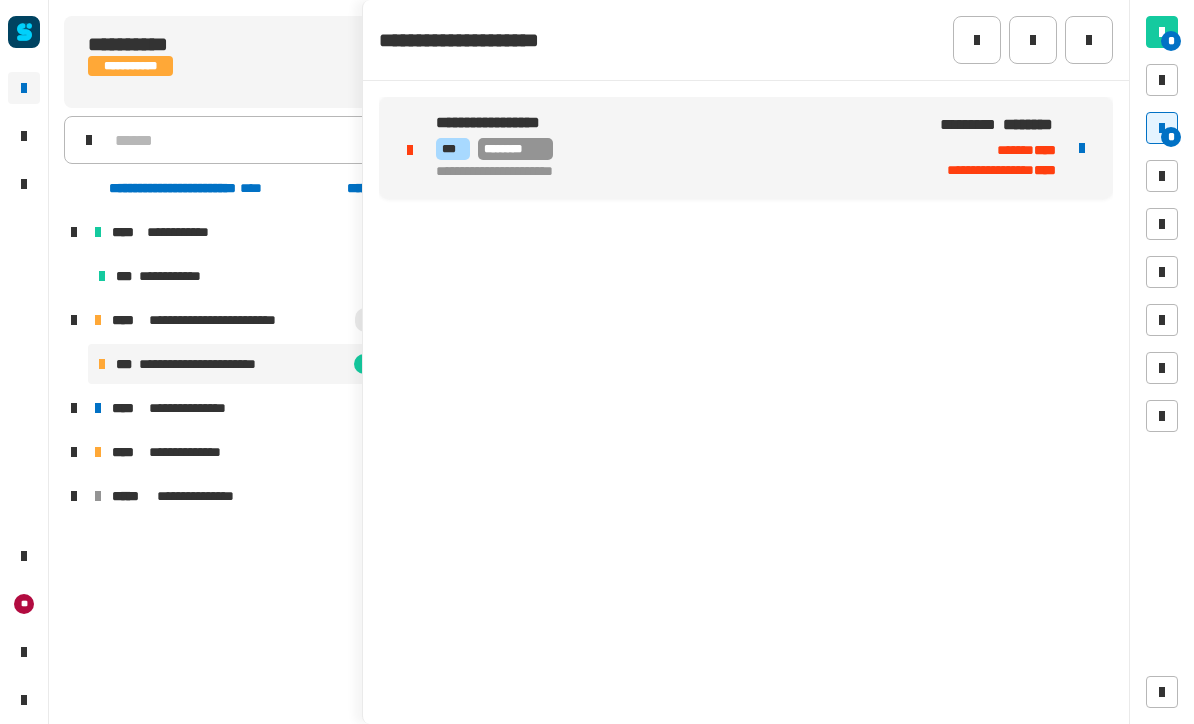 click at bounding box center [1082, 148] 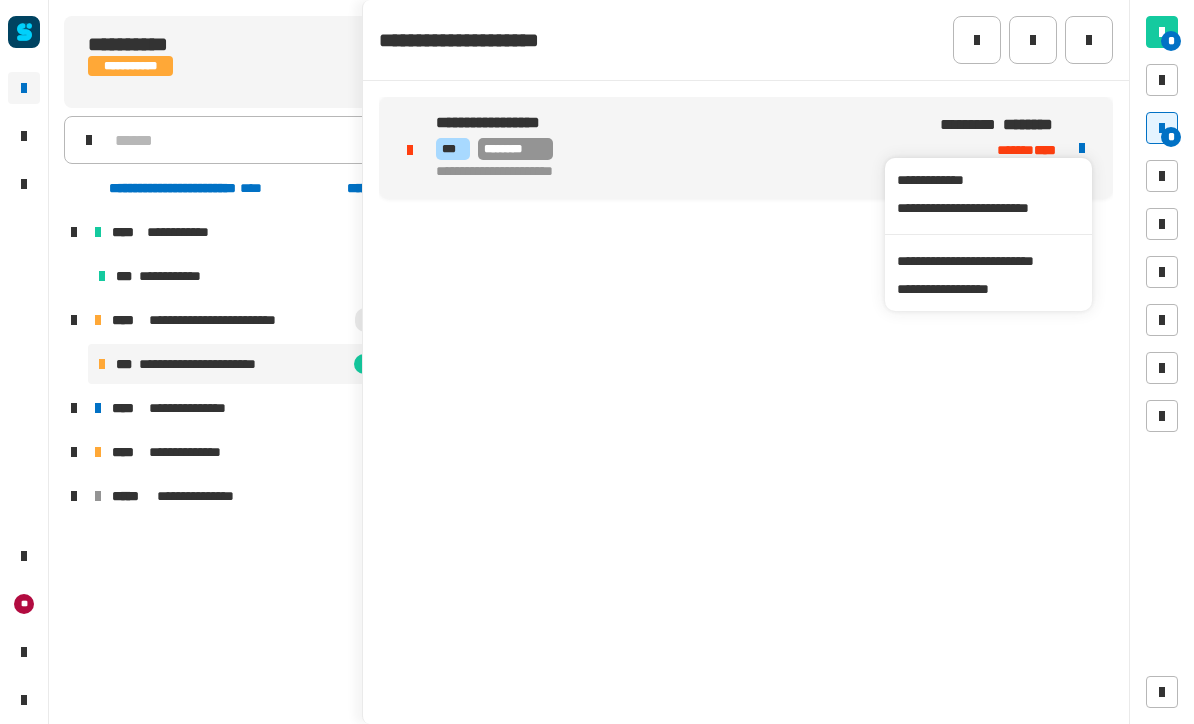 click on "**********" at bounding box center (988, 261) 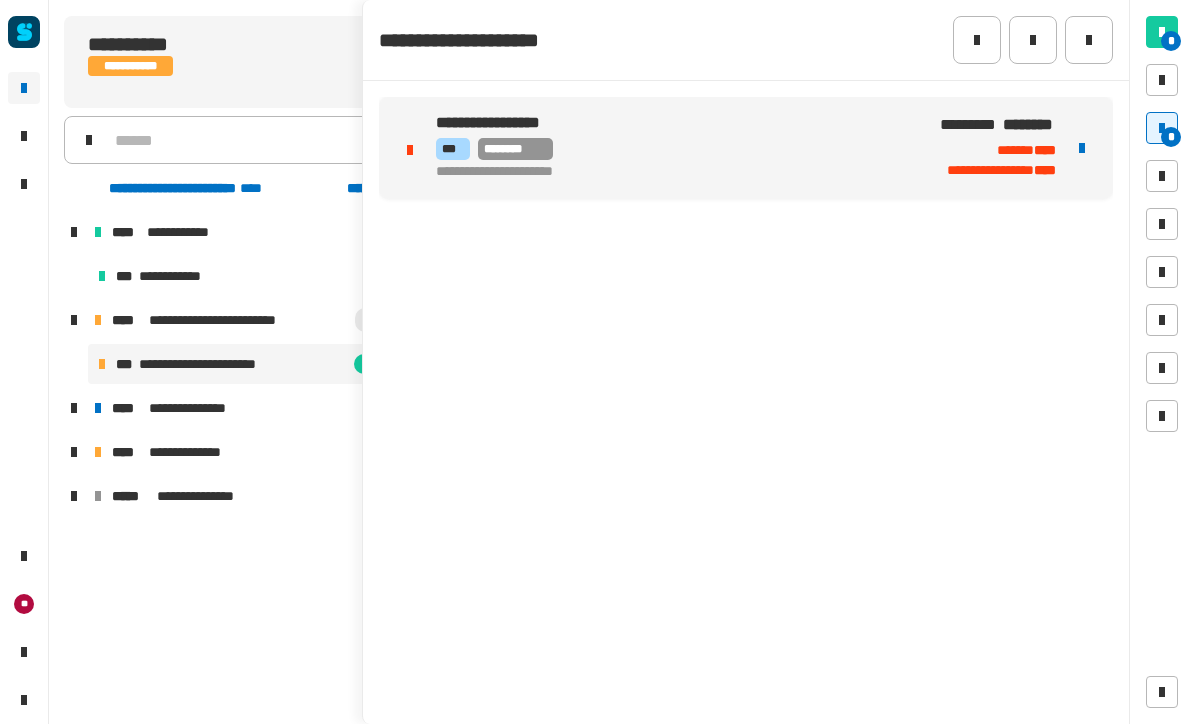 click on "**********" at bounding box center [672, 173] 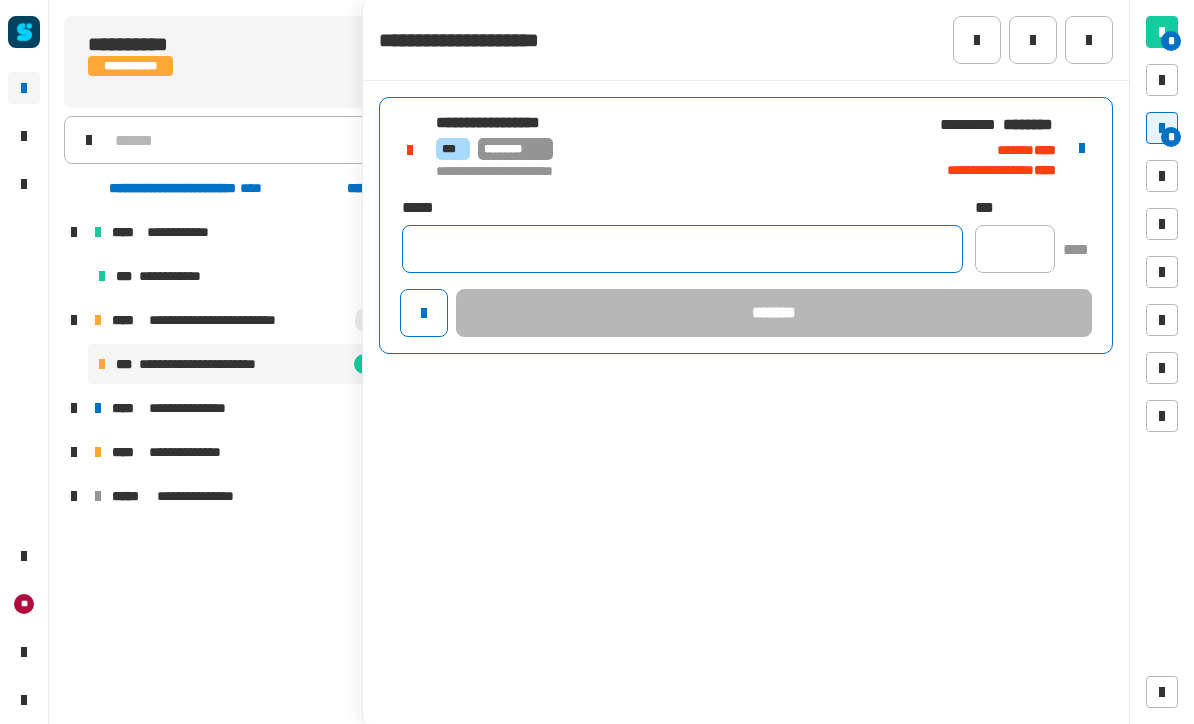 click 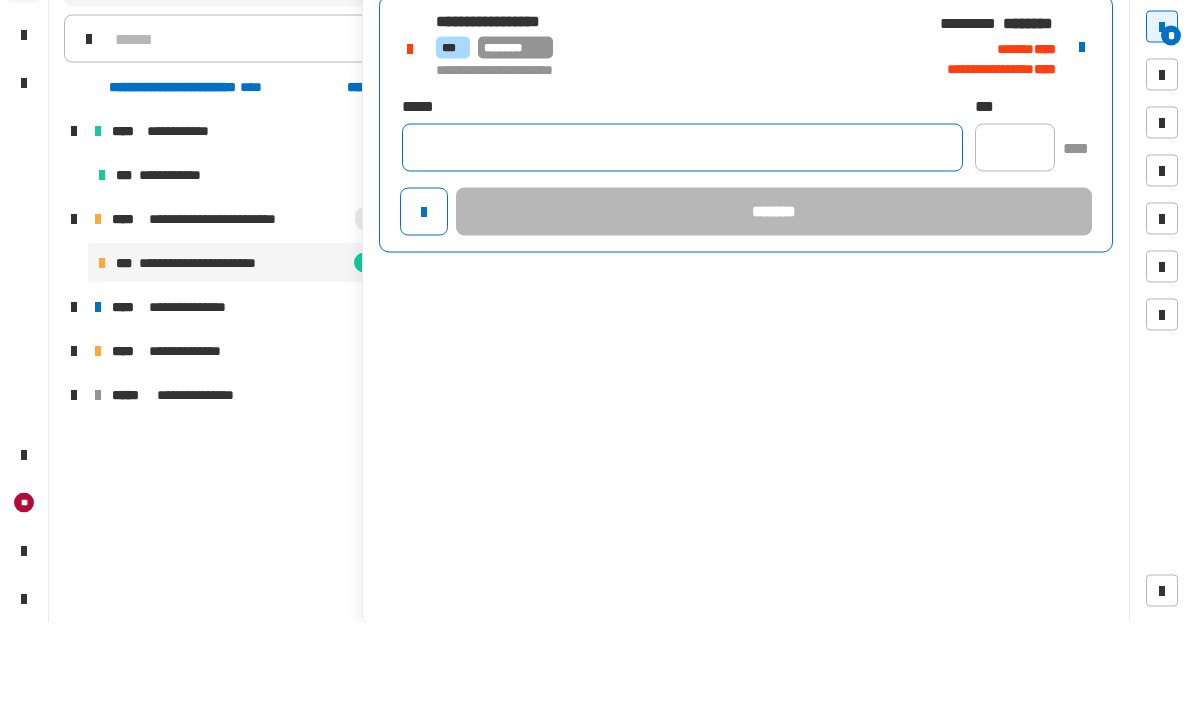 click 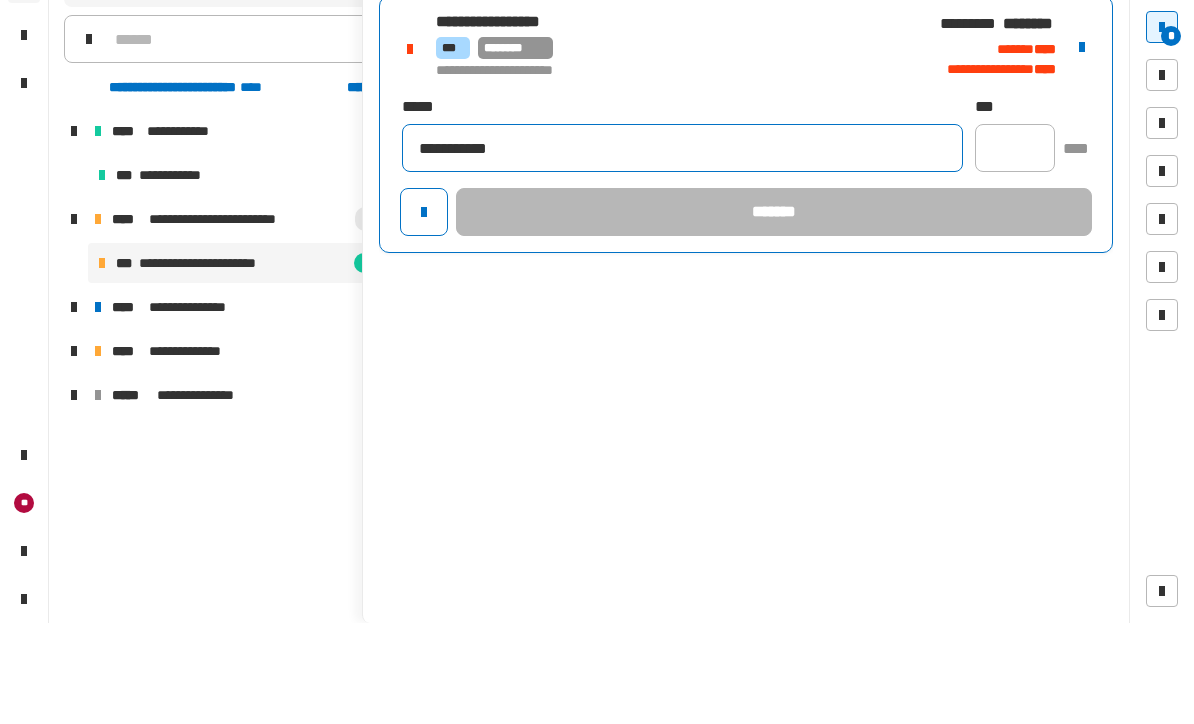 type on "**********" 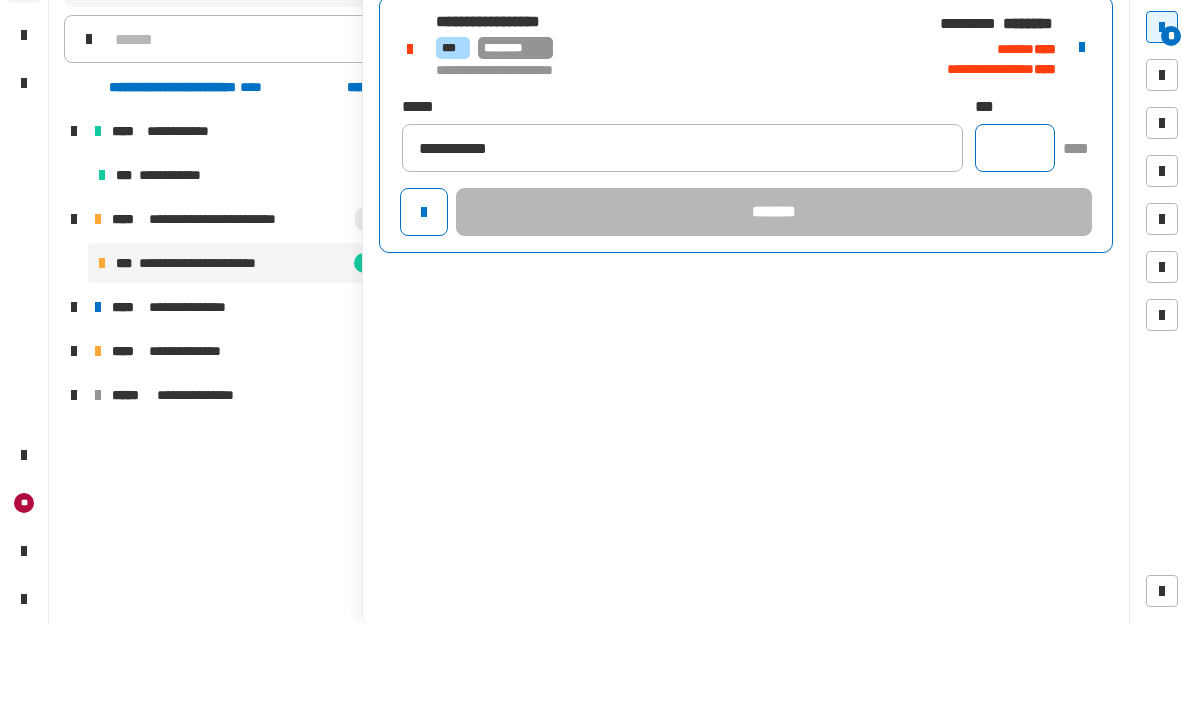 click 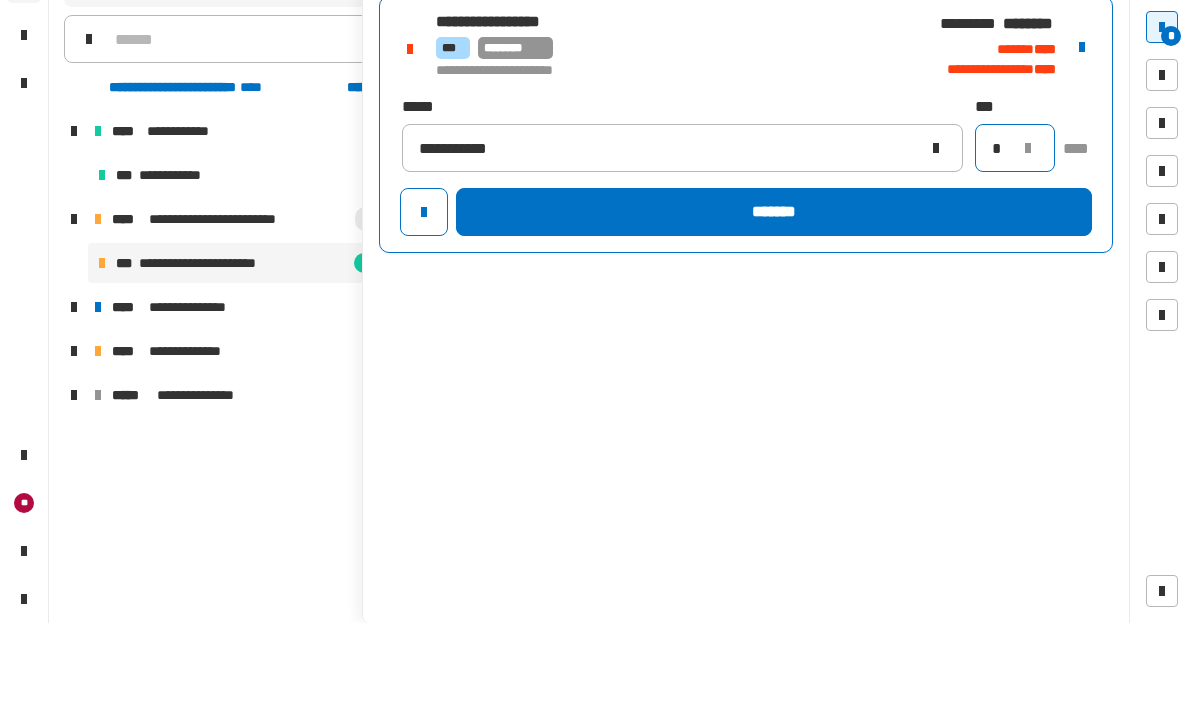 type on "*" 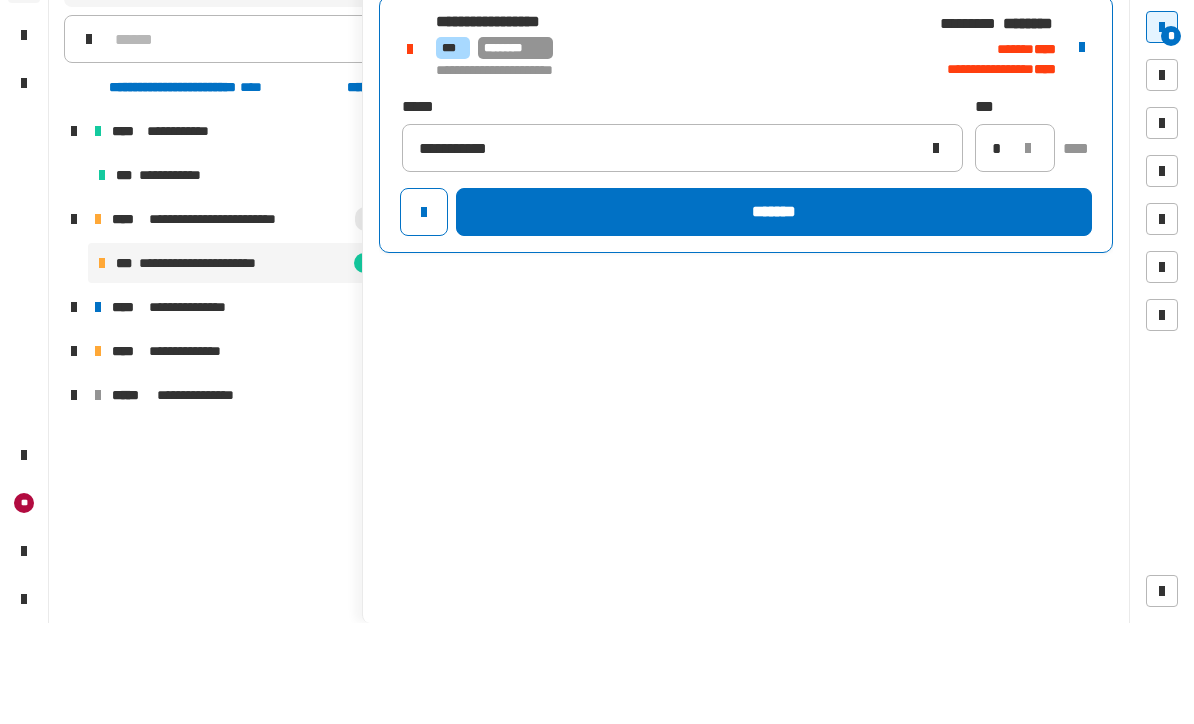 click on "*******" 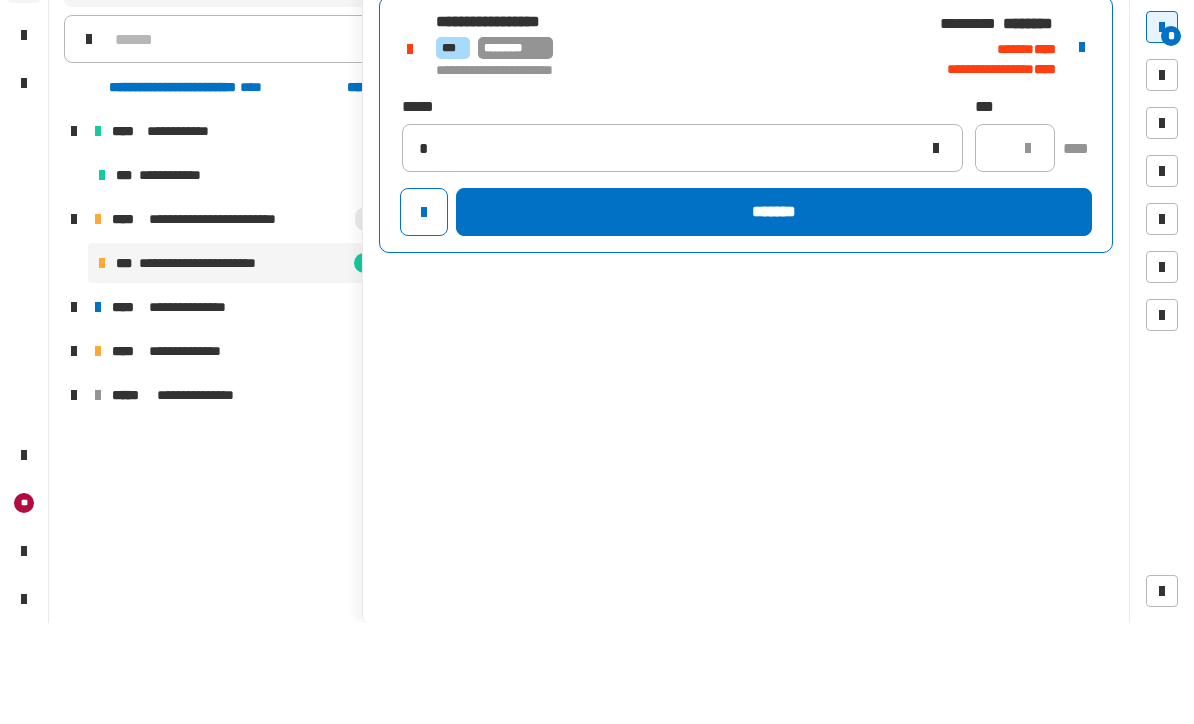 type 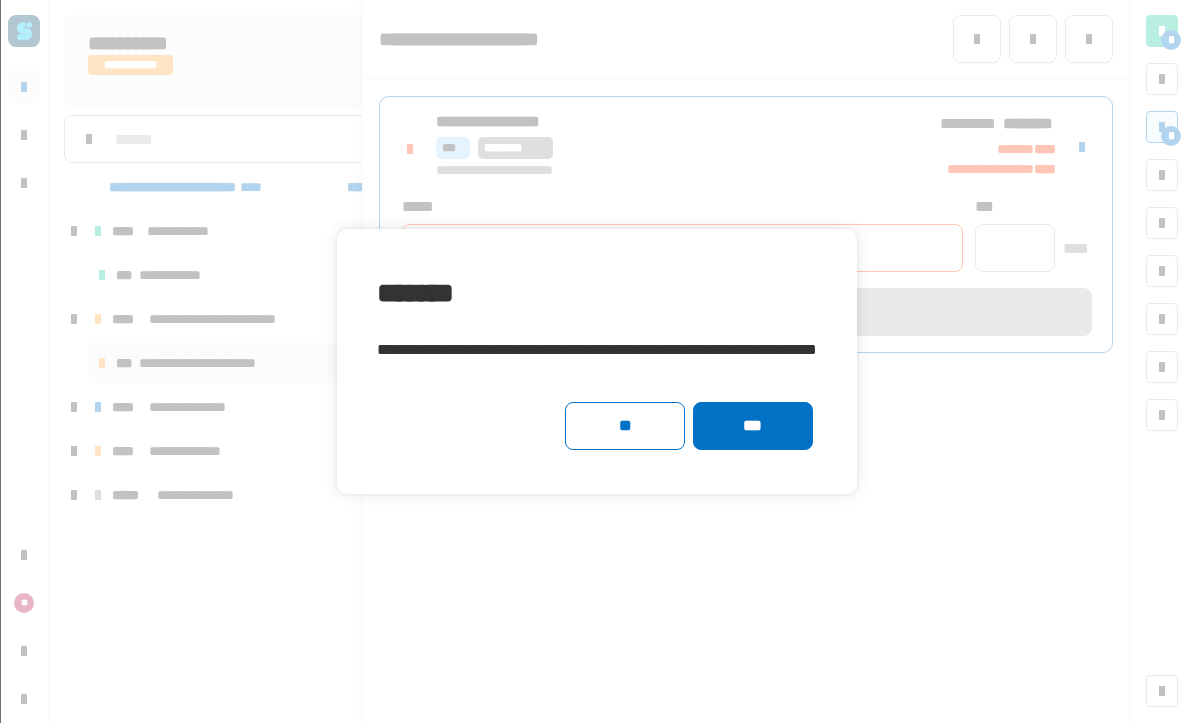 click on "***" 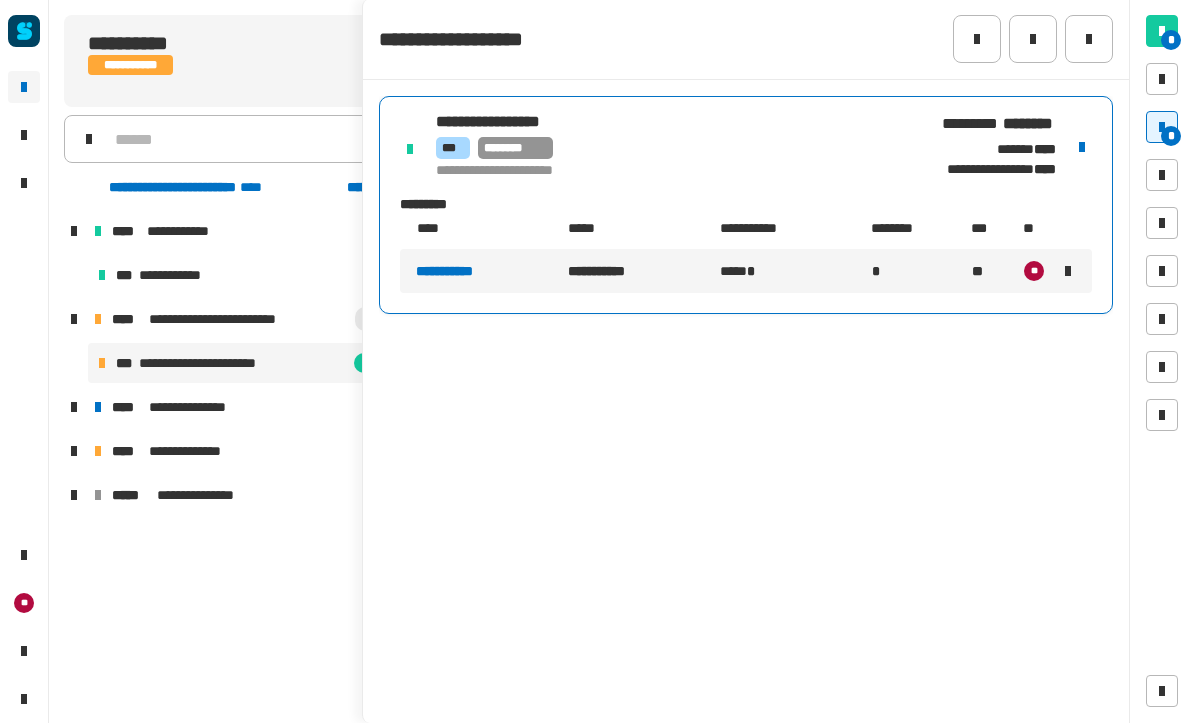 click on "*" at bounding box center [1171, 137] 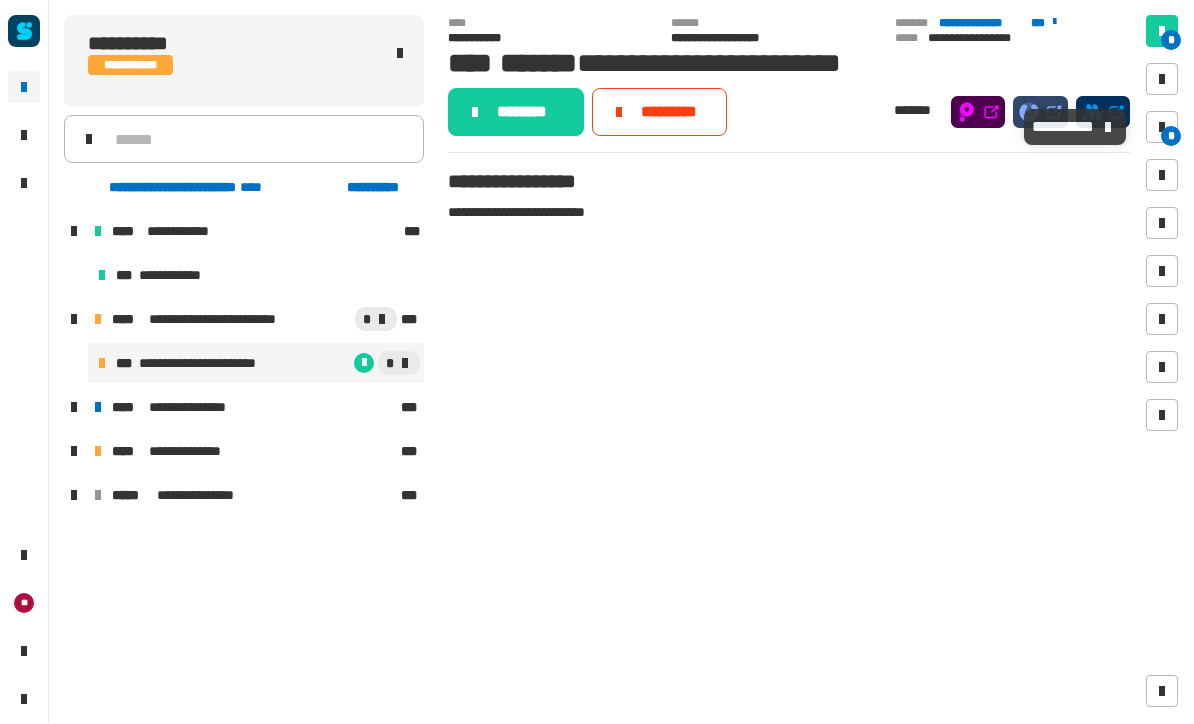 click on "********" 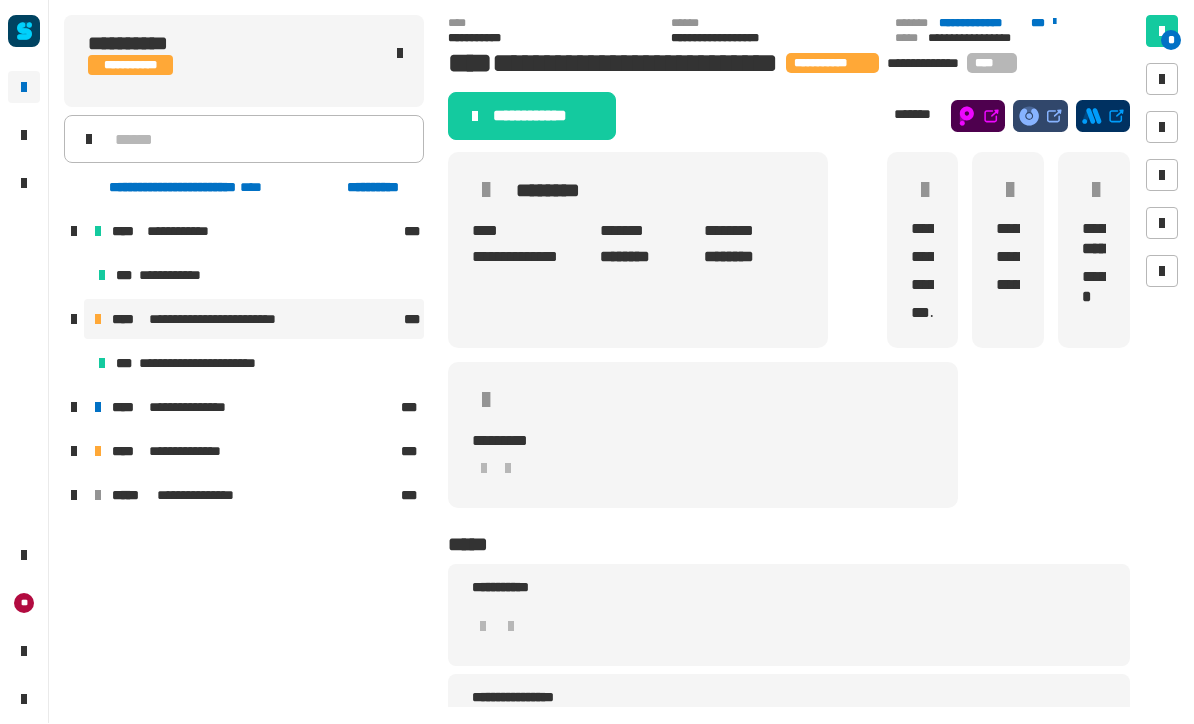 click on "**********" 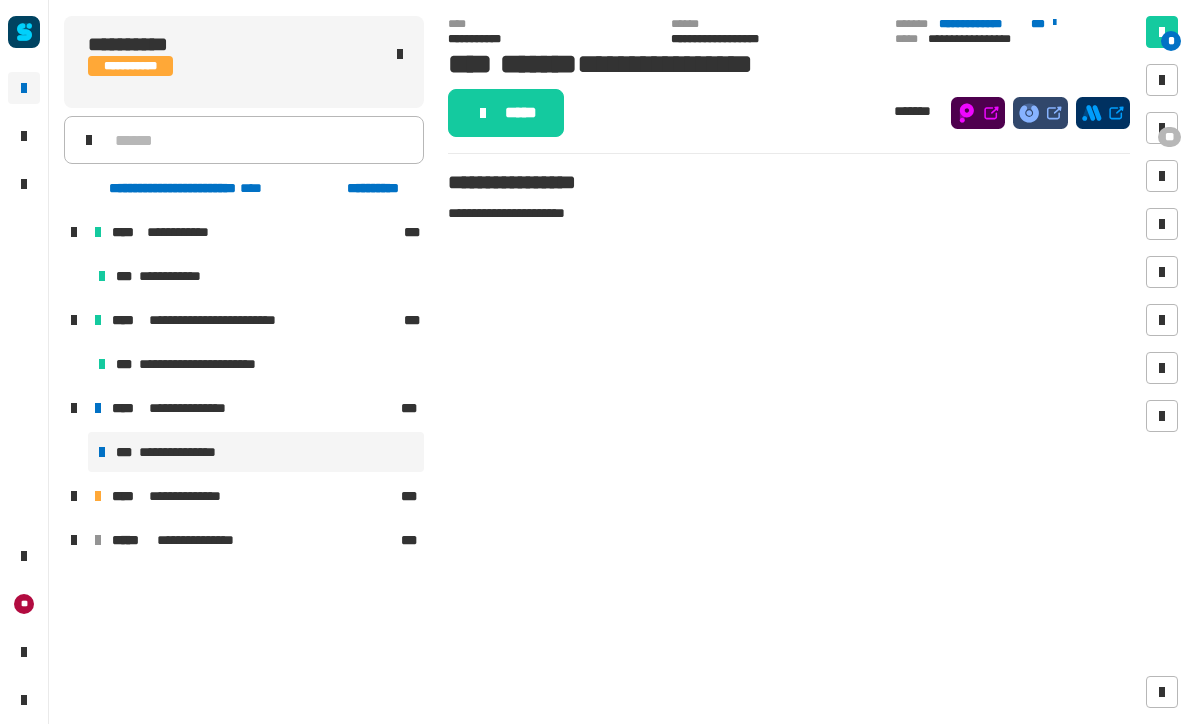 click on "*****" 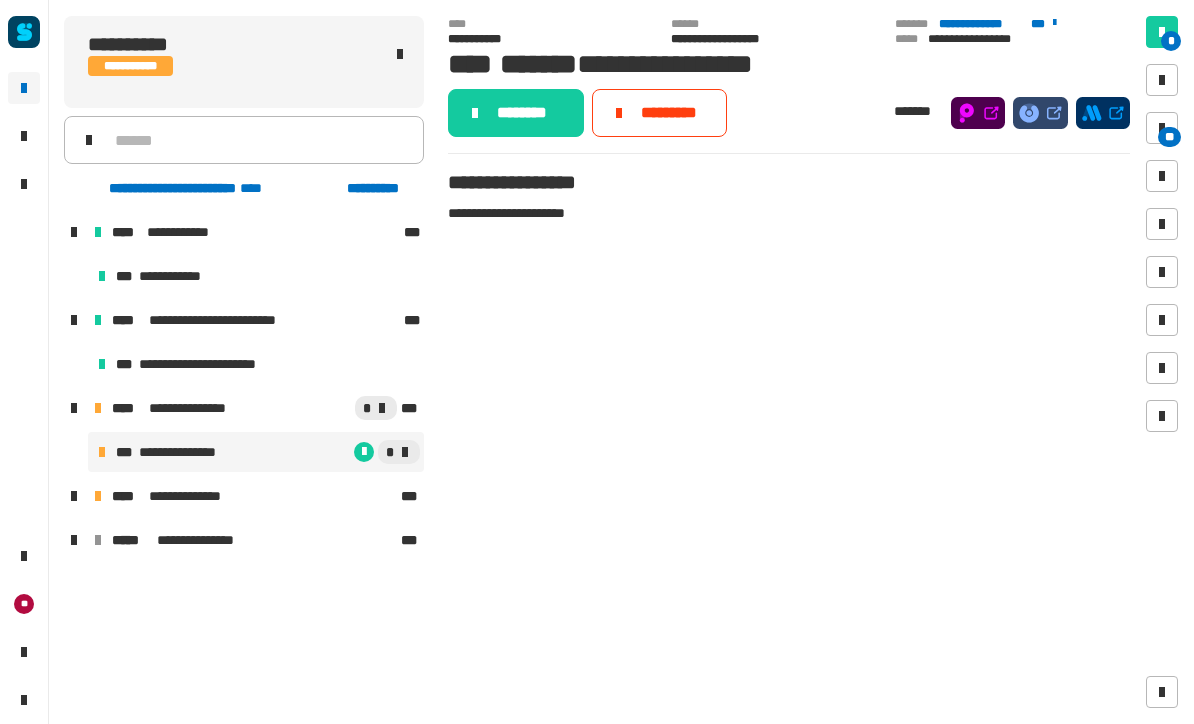 click on "********" 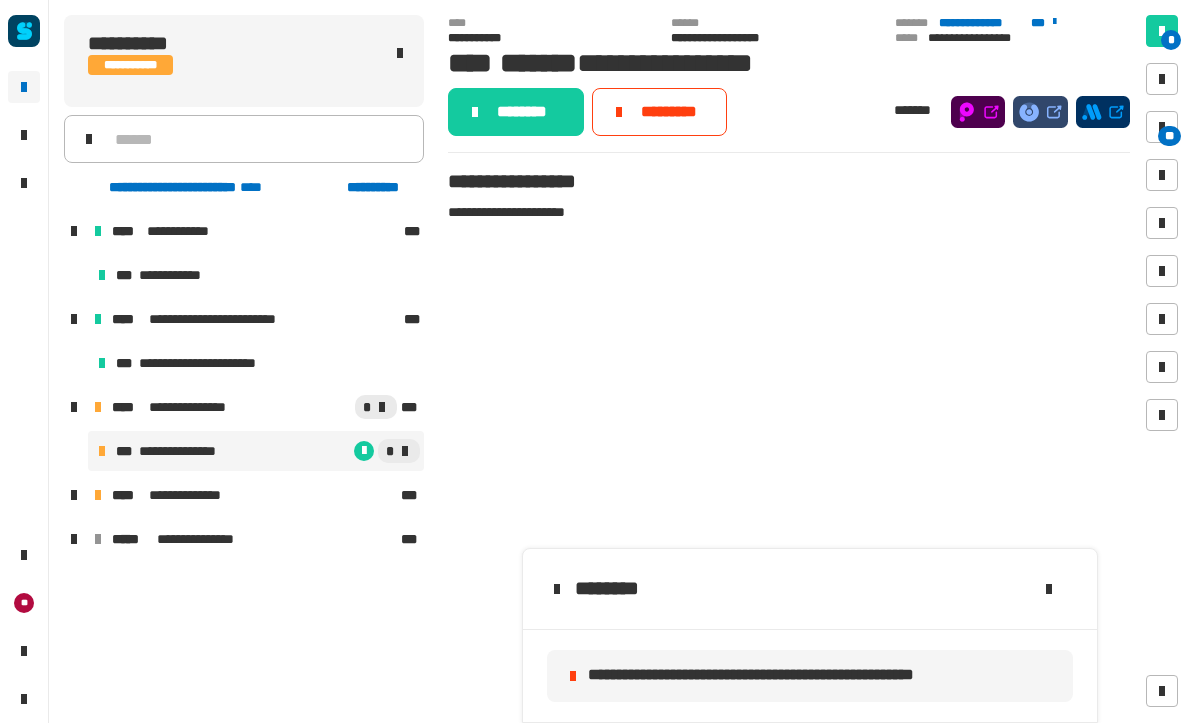 click on "**" at bounding box center (1169, 137) 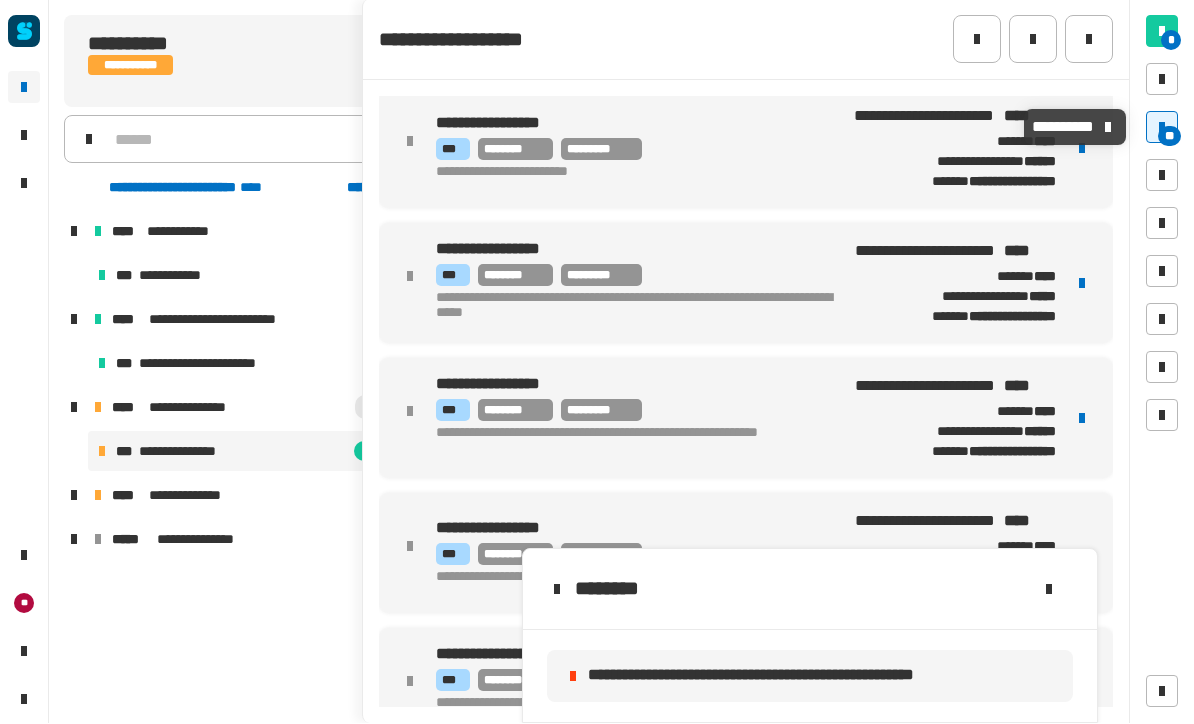 click 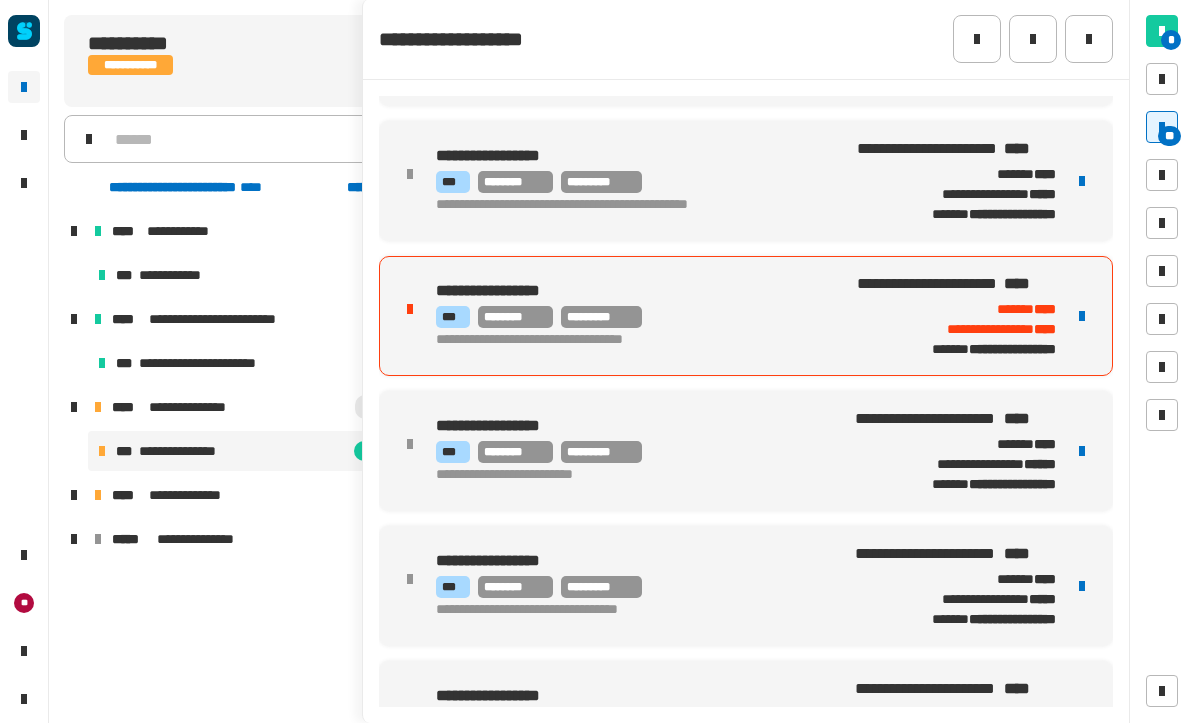scroll, scrollTop: 922, scrollLeft: 0, axis: vertical 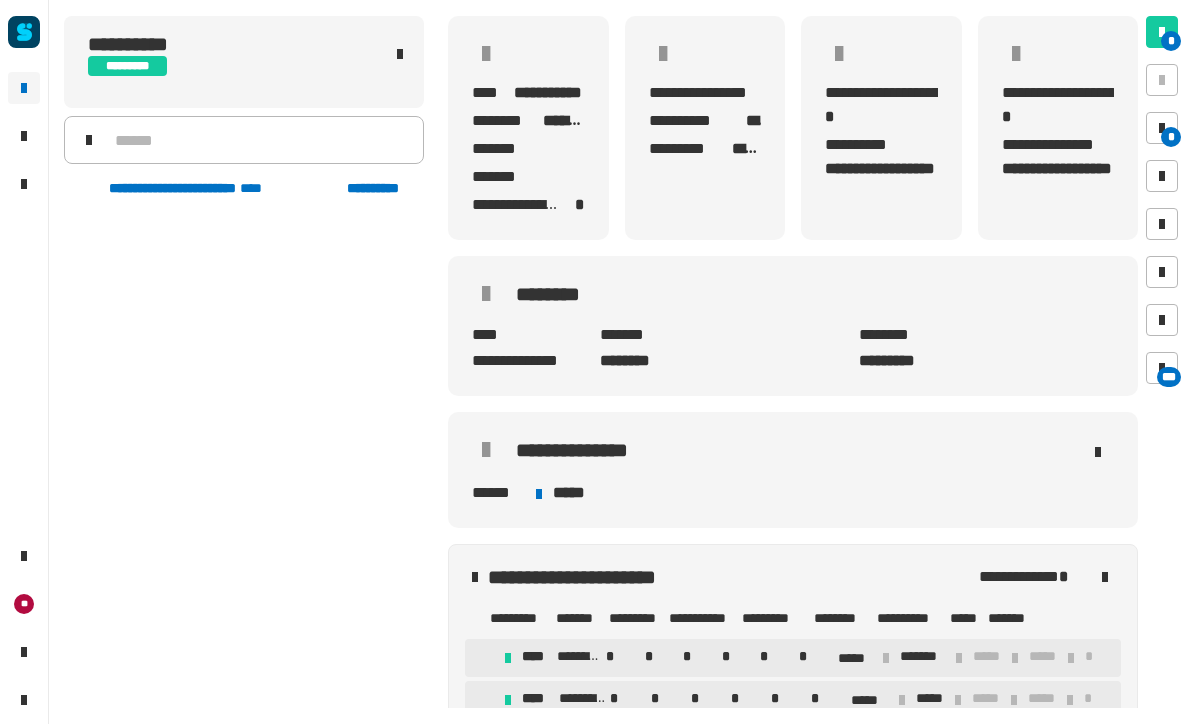 click on "**********" 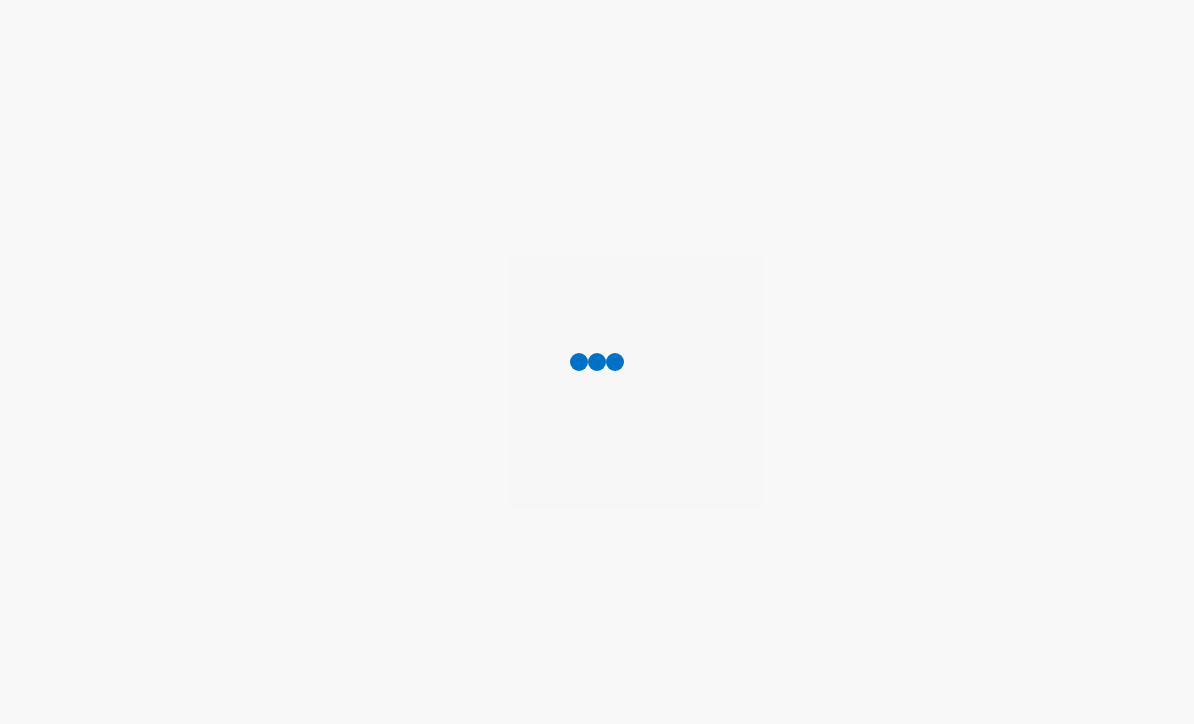 scroll, scrollTop: 1, scrollLeft: 0, axis: vertical 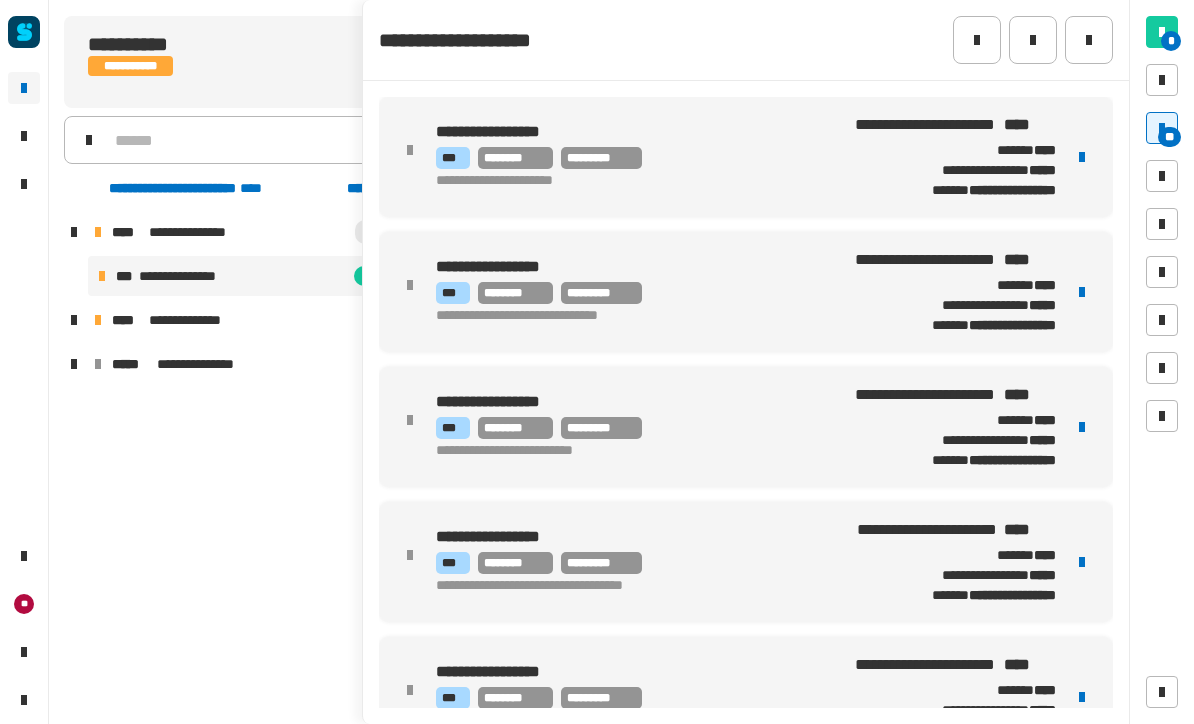 click on "**" at bounding box center (1169, 137) 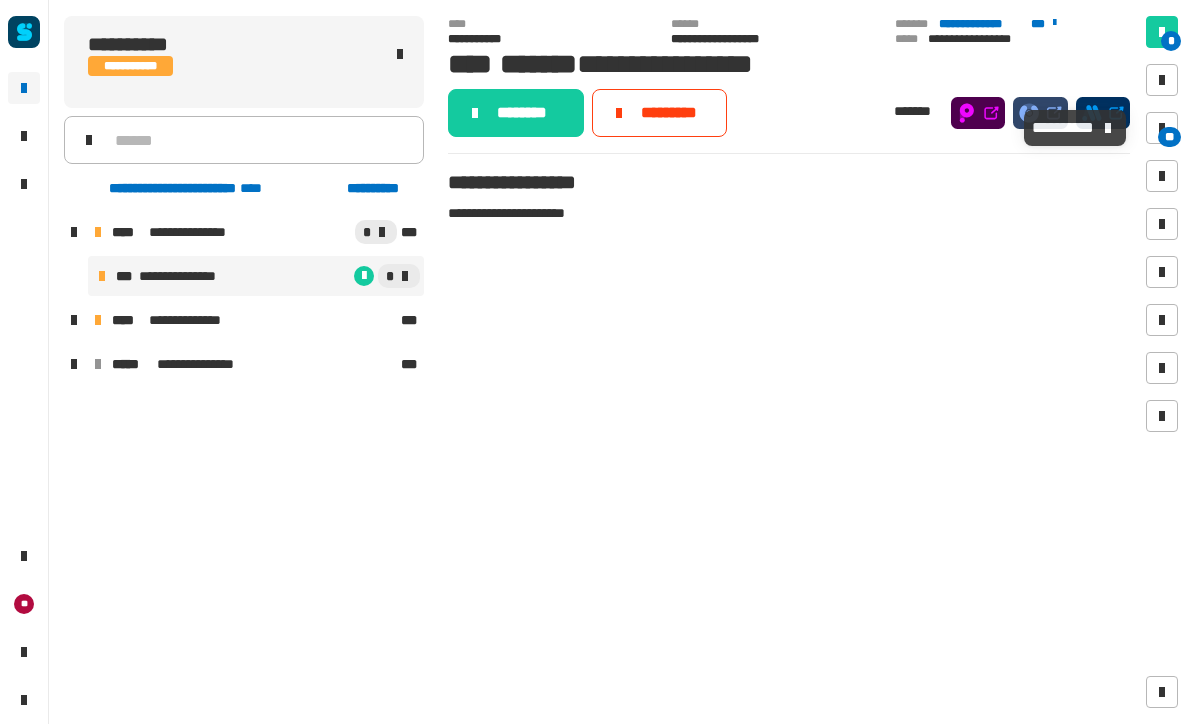 click on "********" 